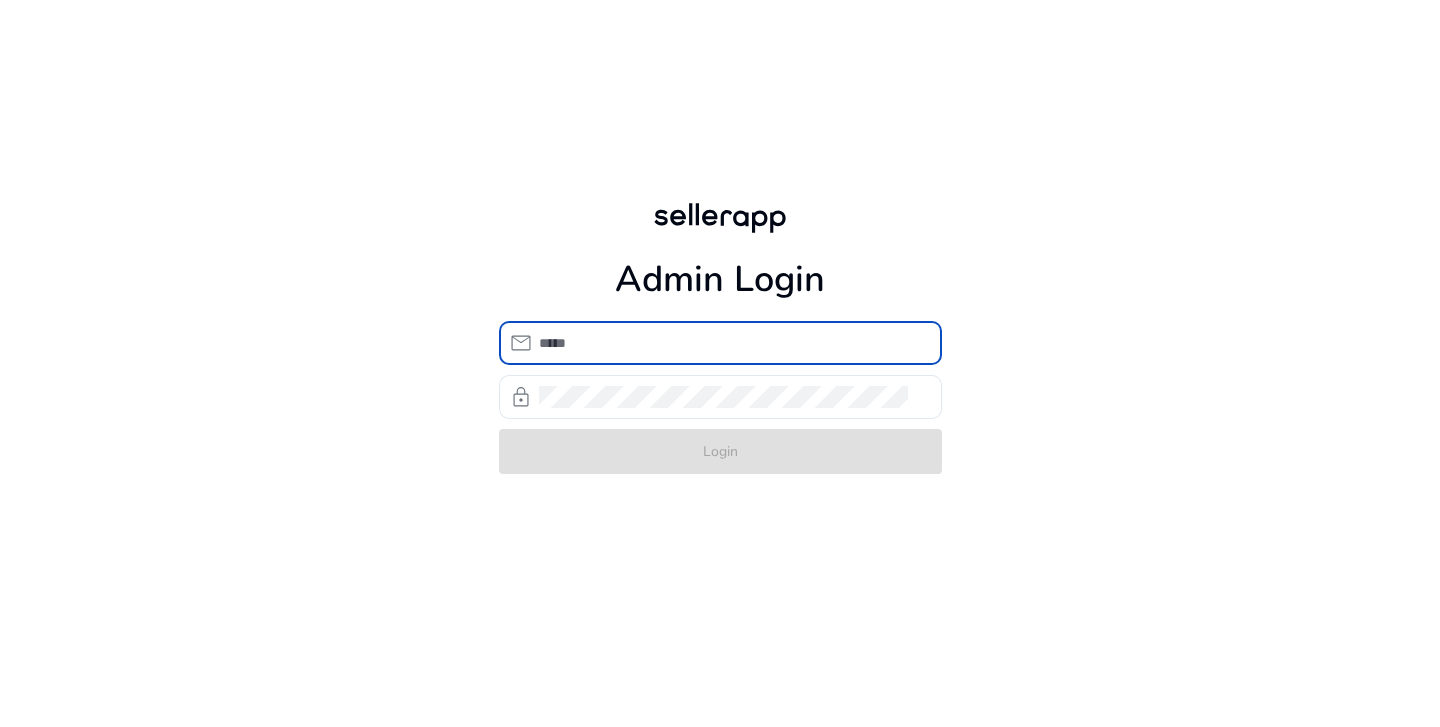 scroll, scrollTop: 0, scrollLeft: 0, axis: both 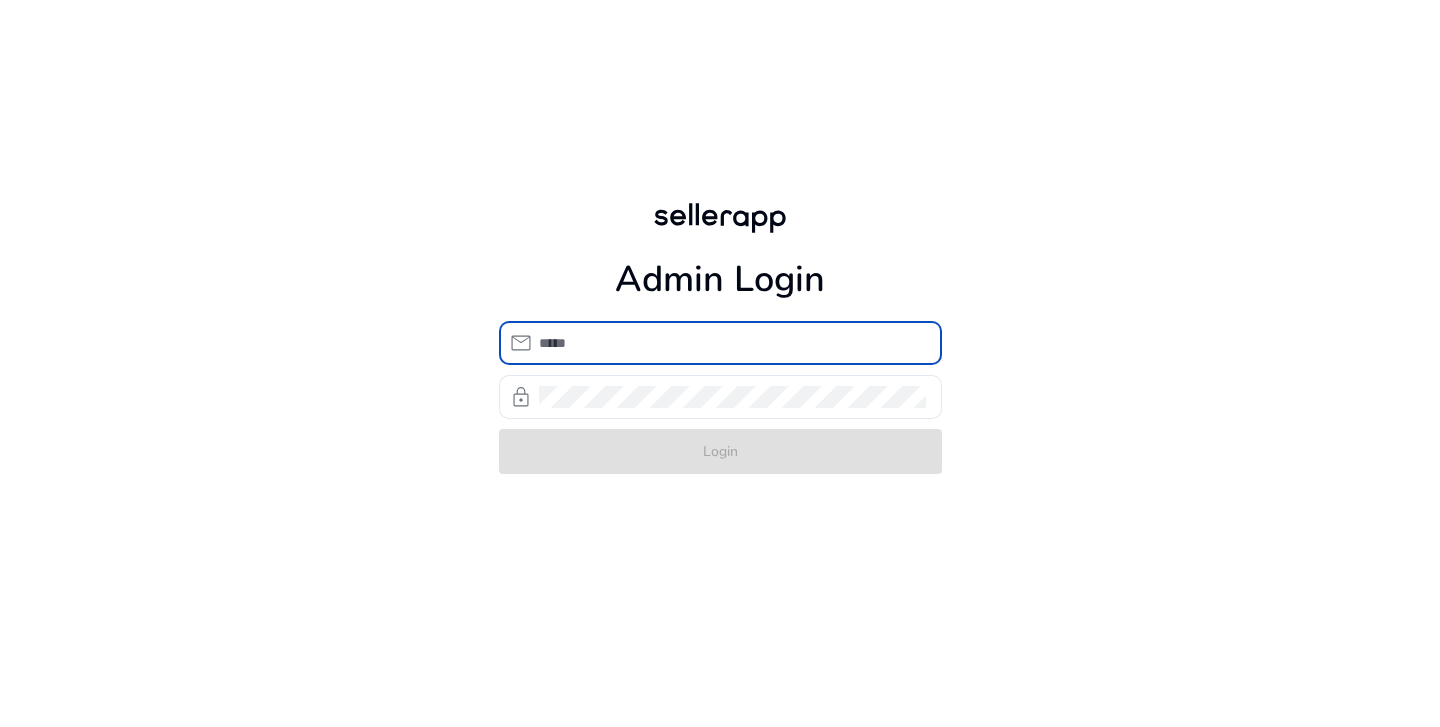 type on "**********" 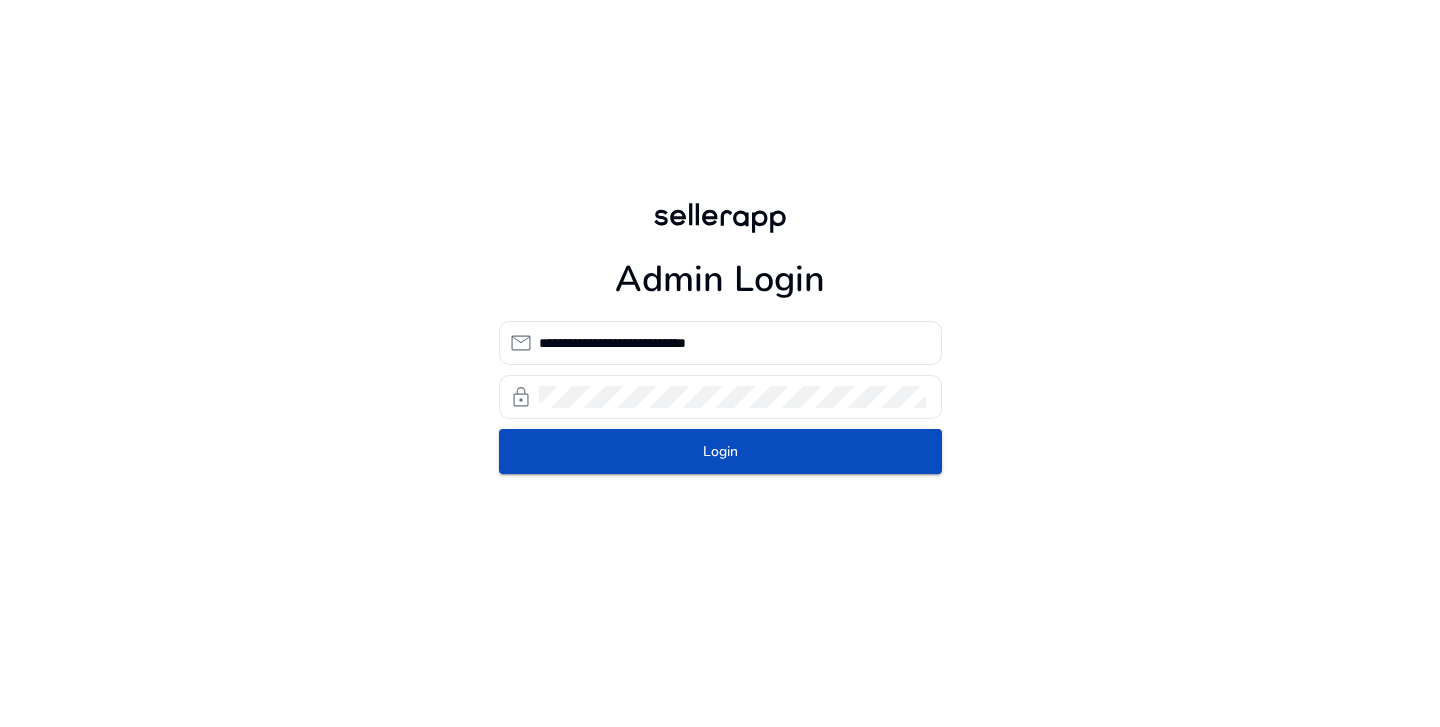 click on "**********" 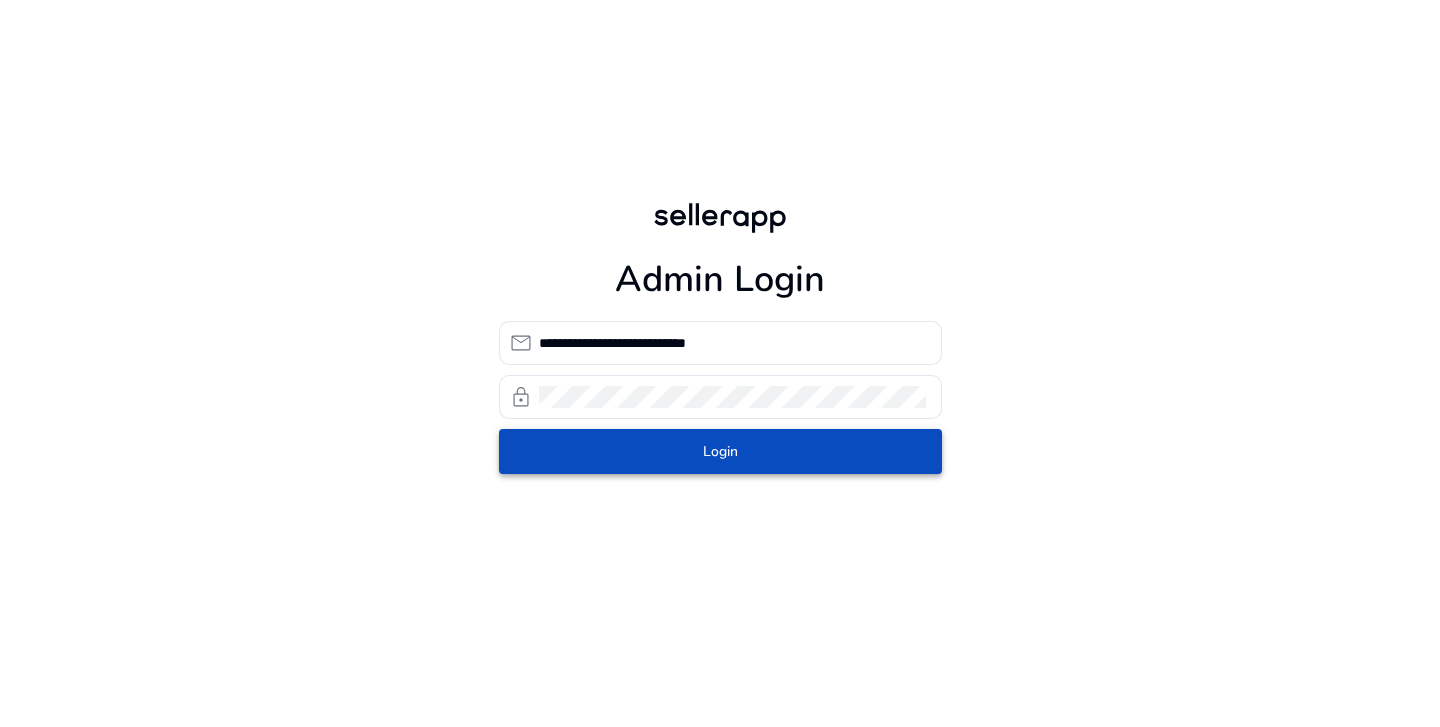 click 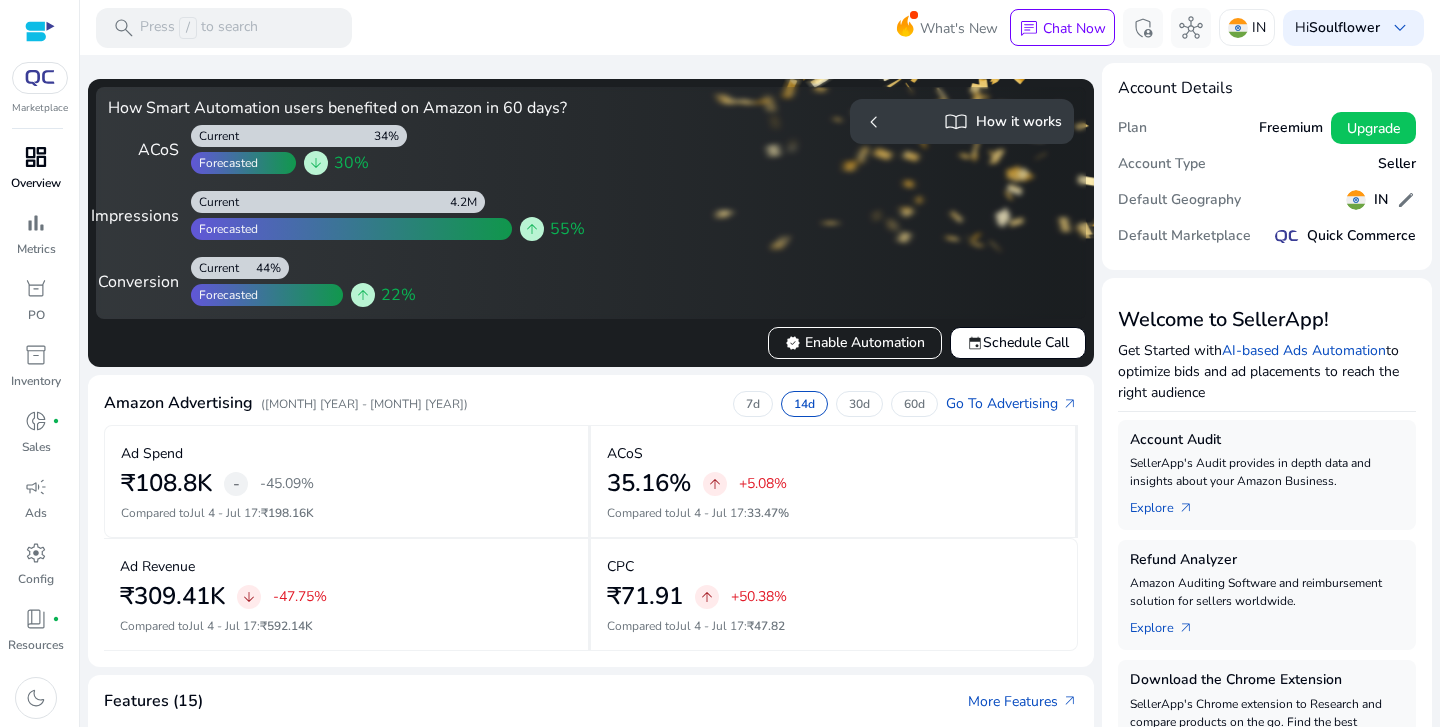 click on "dashboard" at bounding box center [36, 157] 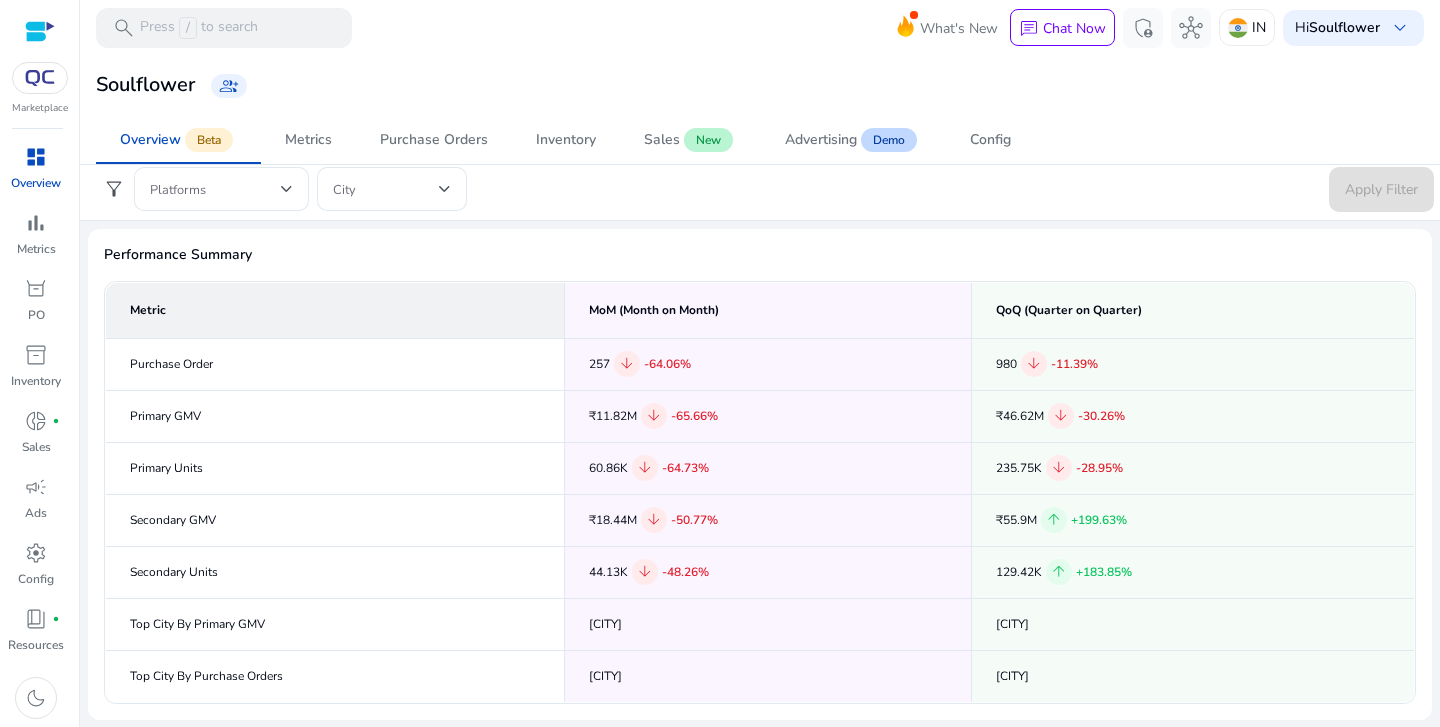 scroll, scrollTop: 299, scrollLeft: 0, axis: vertical 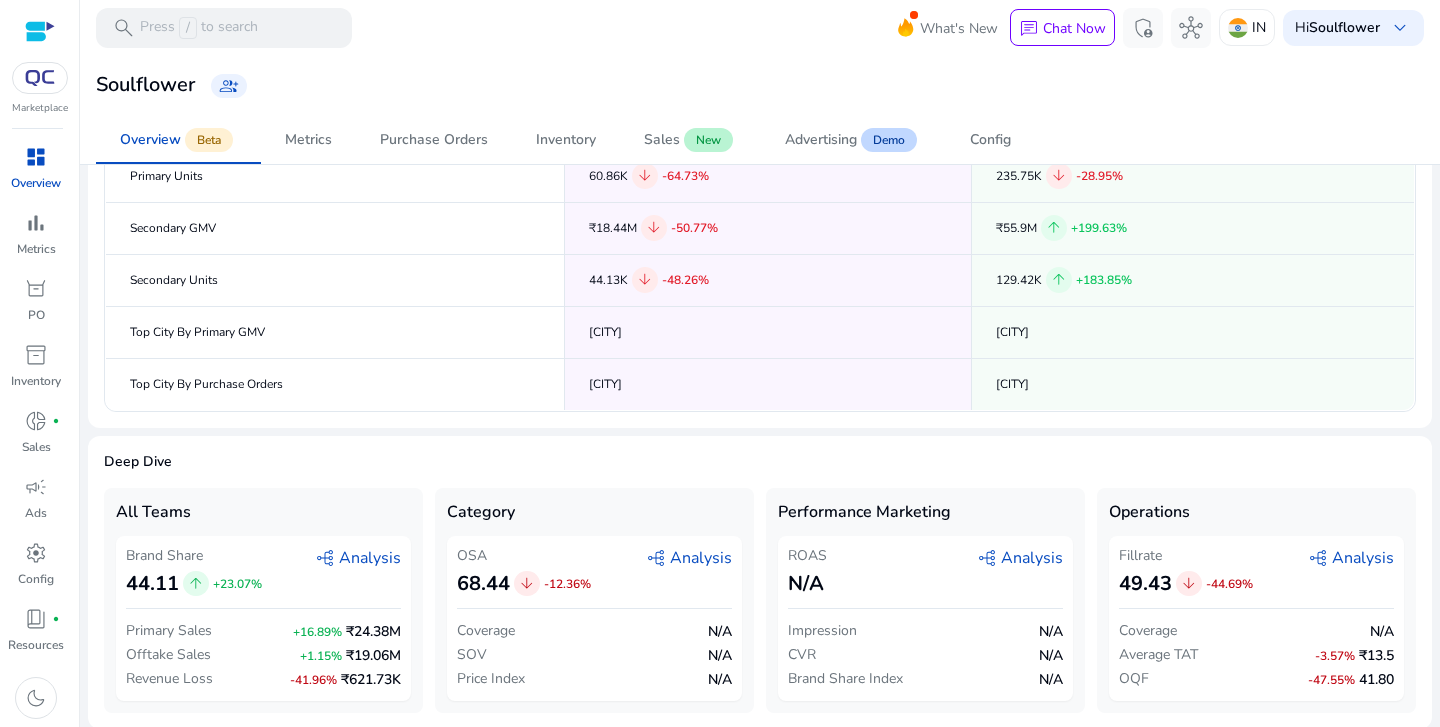 click on "graph_2   Analysis" 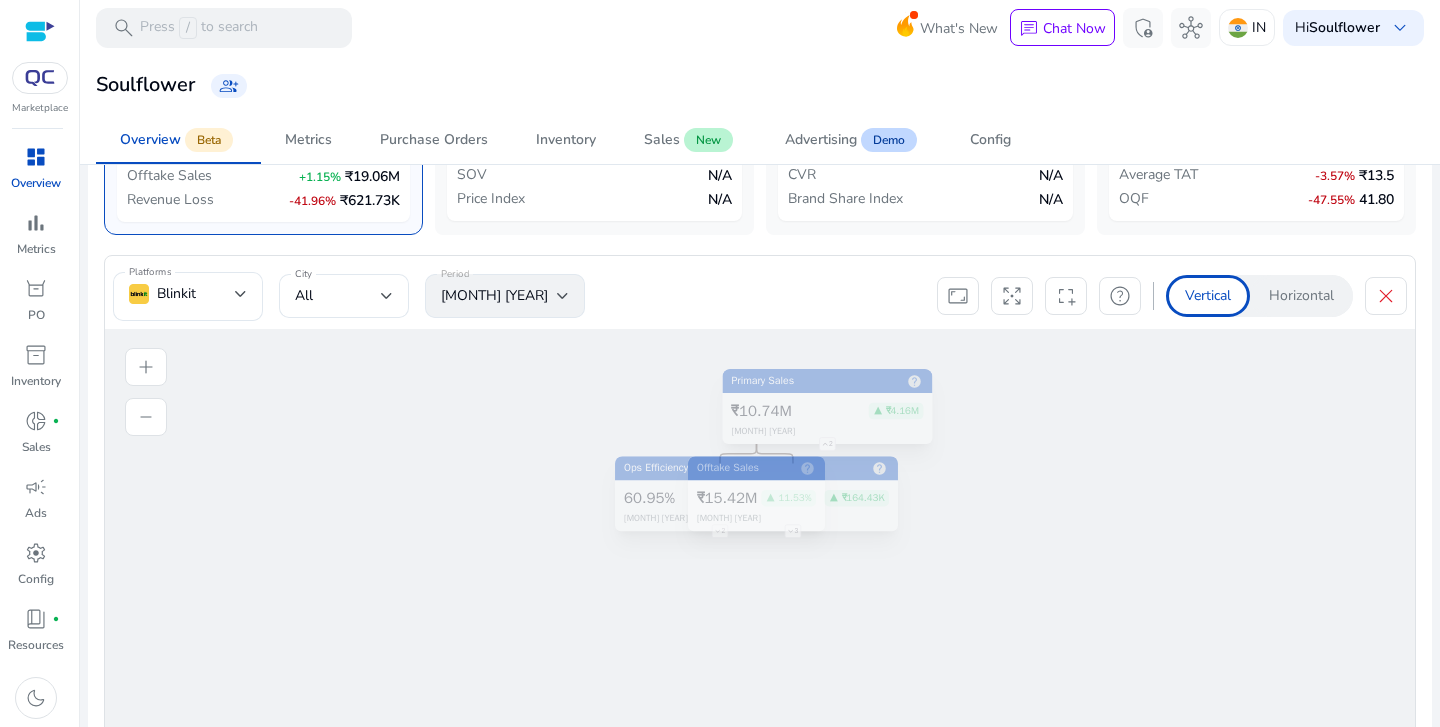 scroll, scrollTop: 848, scrollLeft: 0, axis: vertical 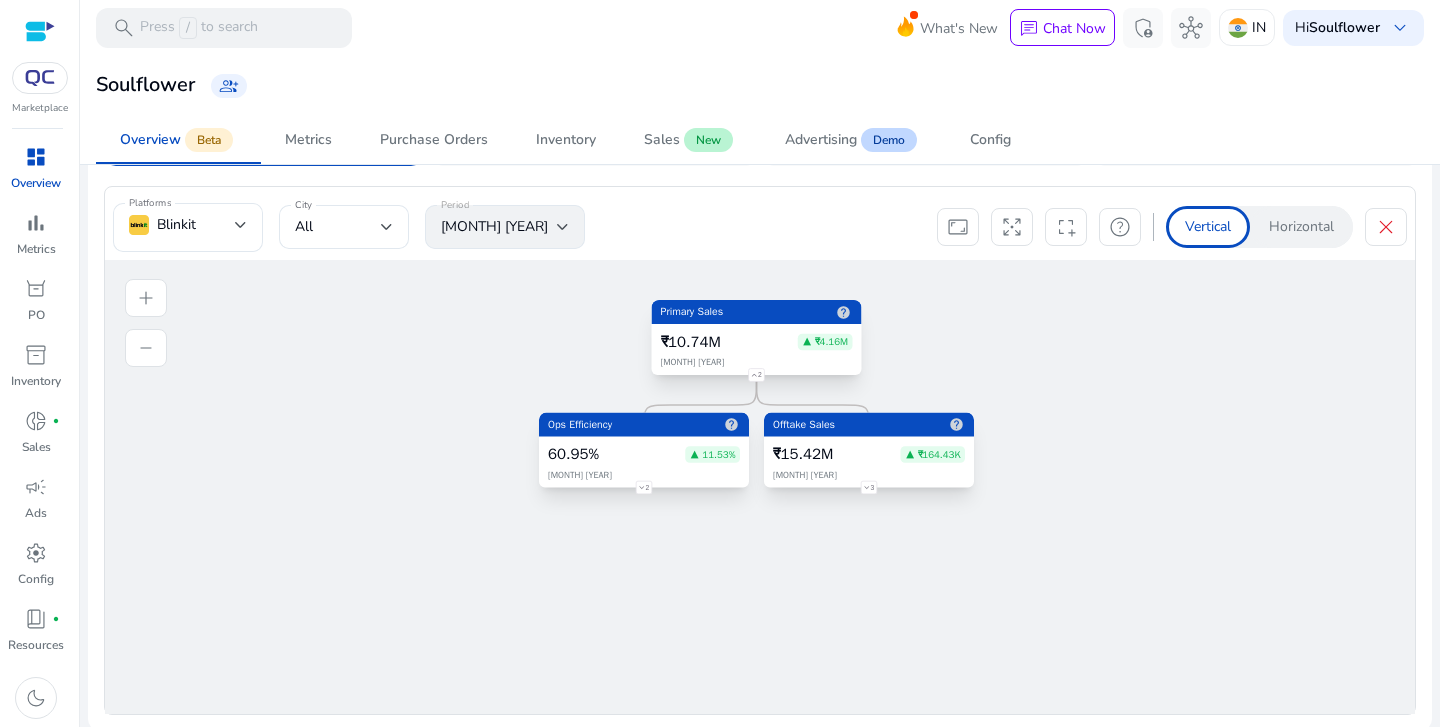 click on "Horizontal" 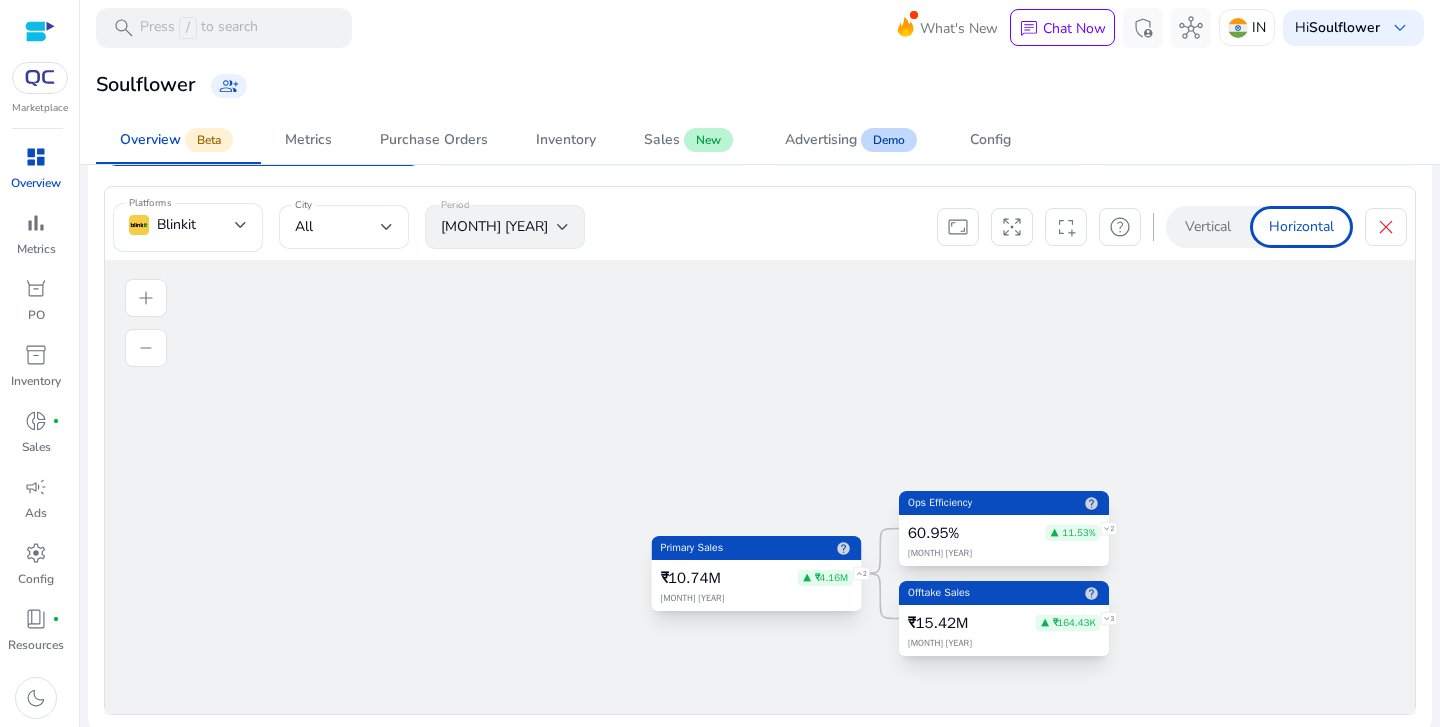 click on "3" 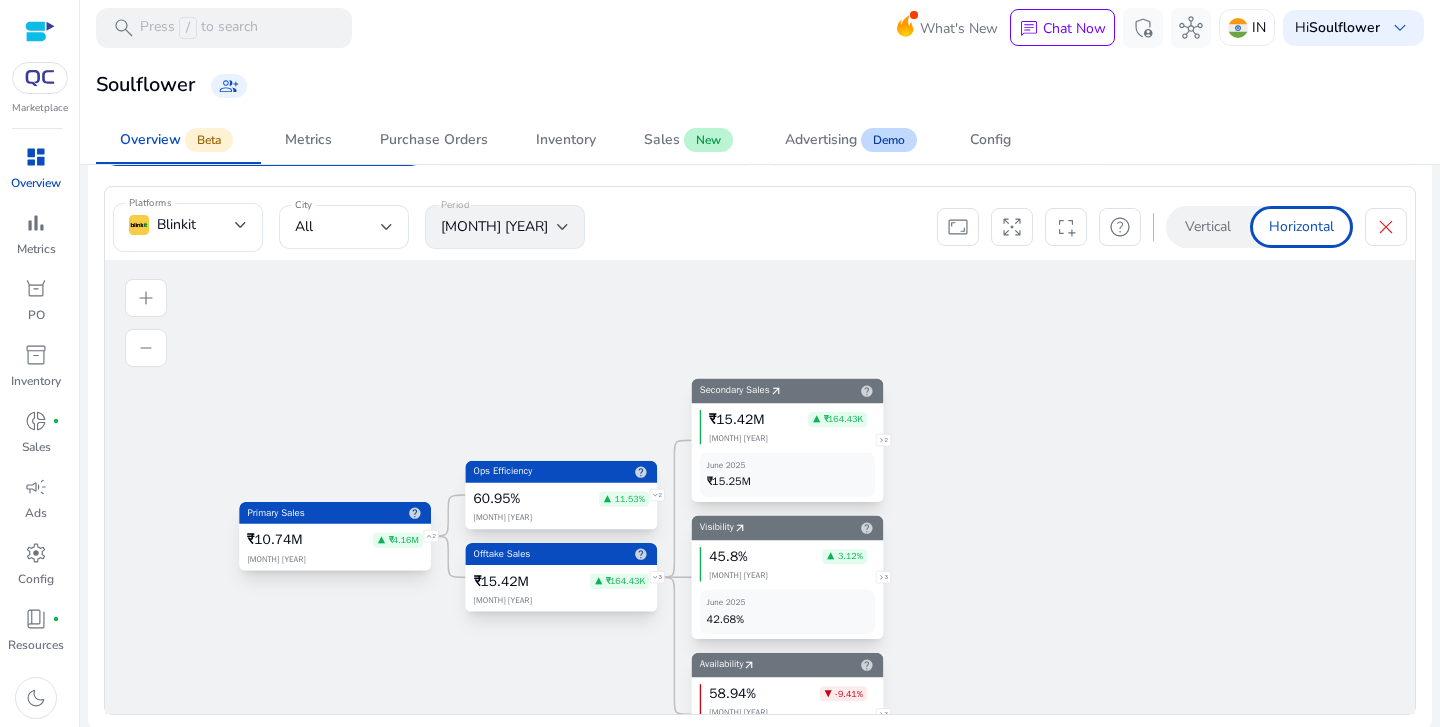 click on "2" 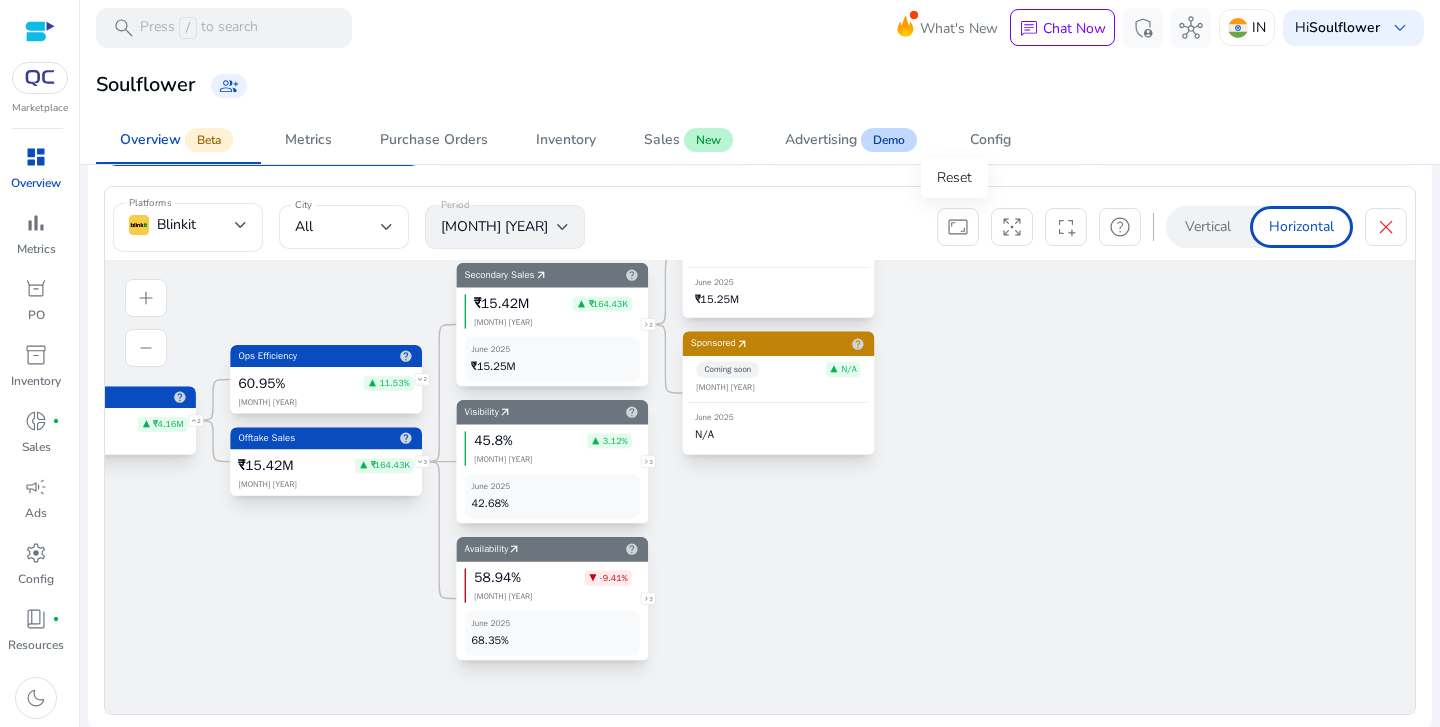 drag, startPoint x: 945, startPoint y: 477, endPoint x: 967, endPoint y: 227, distance: 250.96614 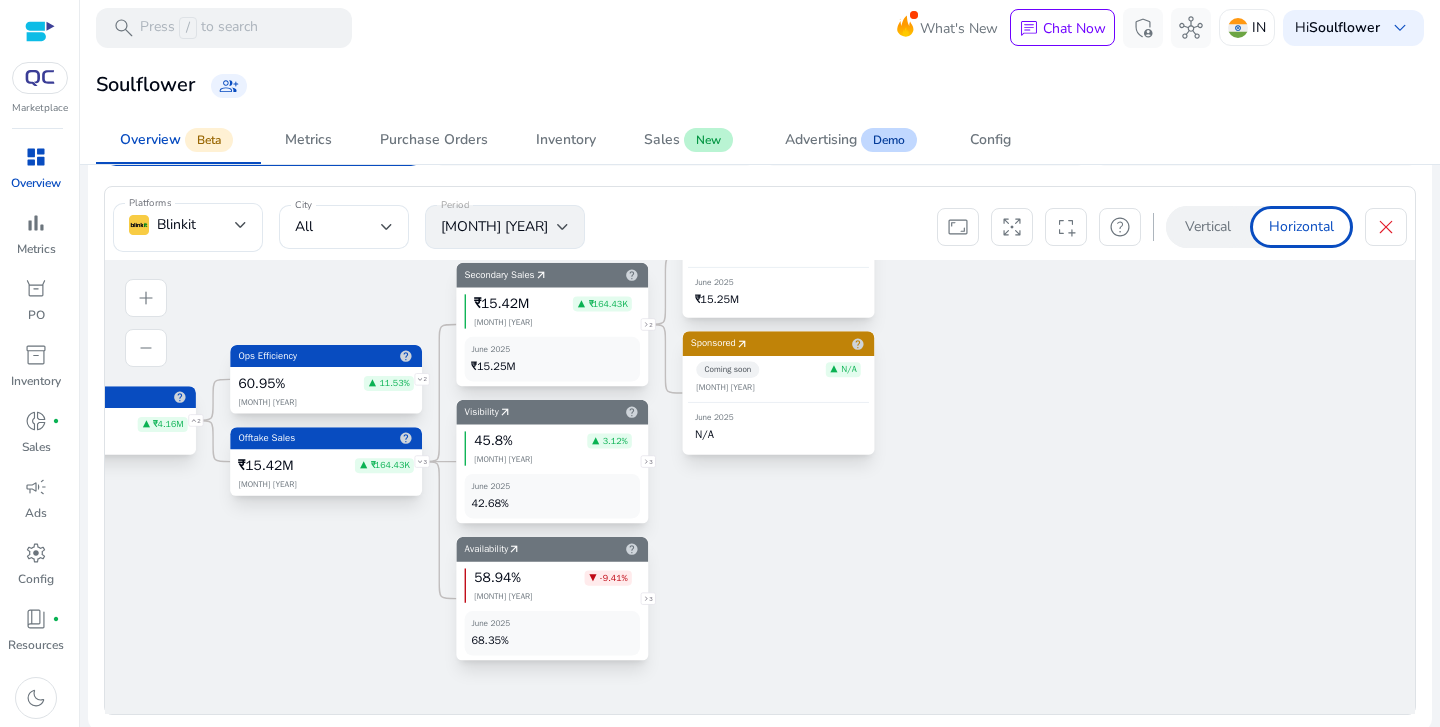 click on "2" 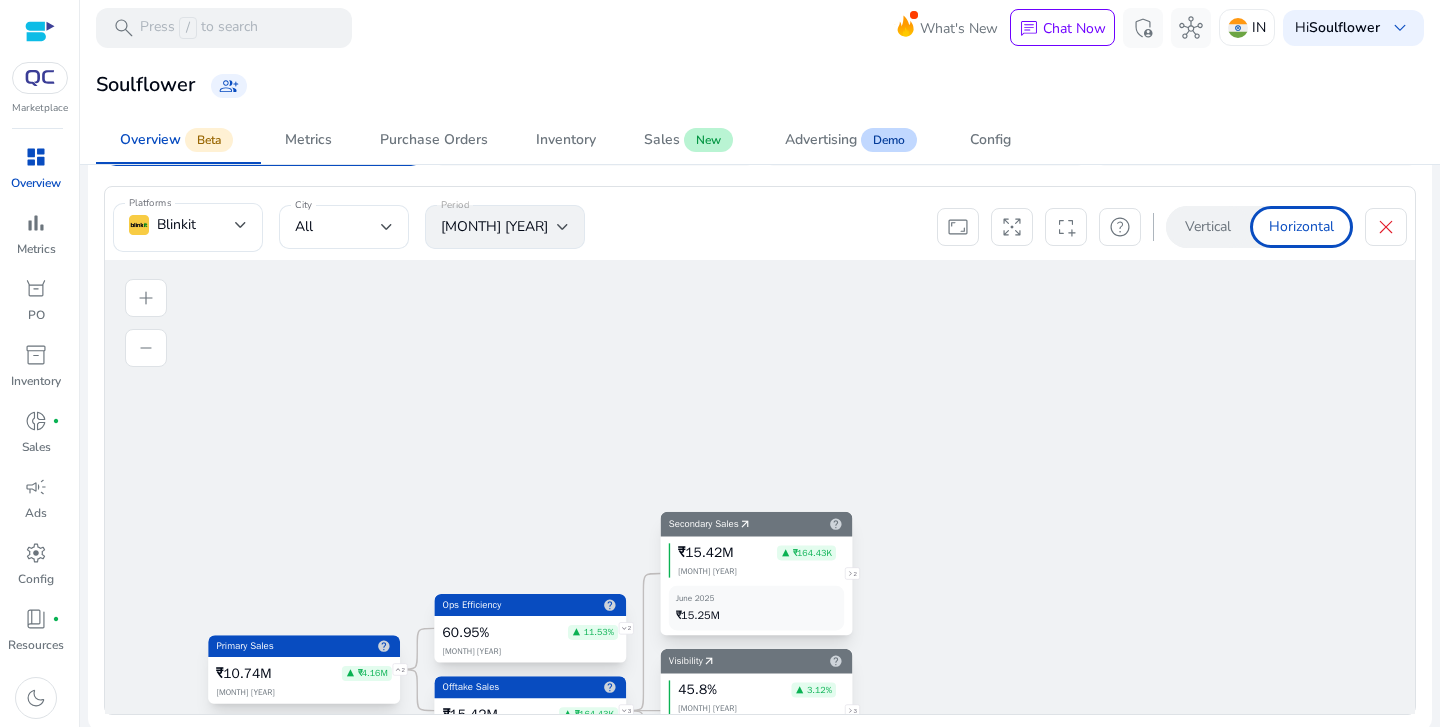 scroll, scrollTop: 0, scrollLeft: 0, axis: both 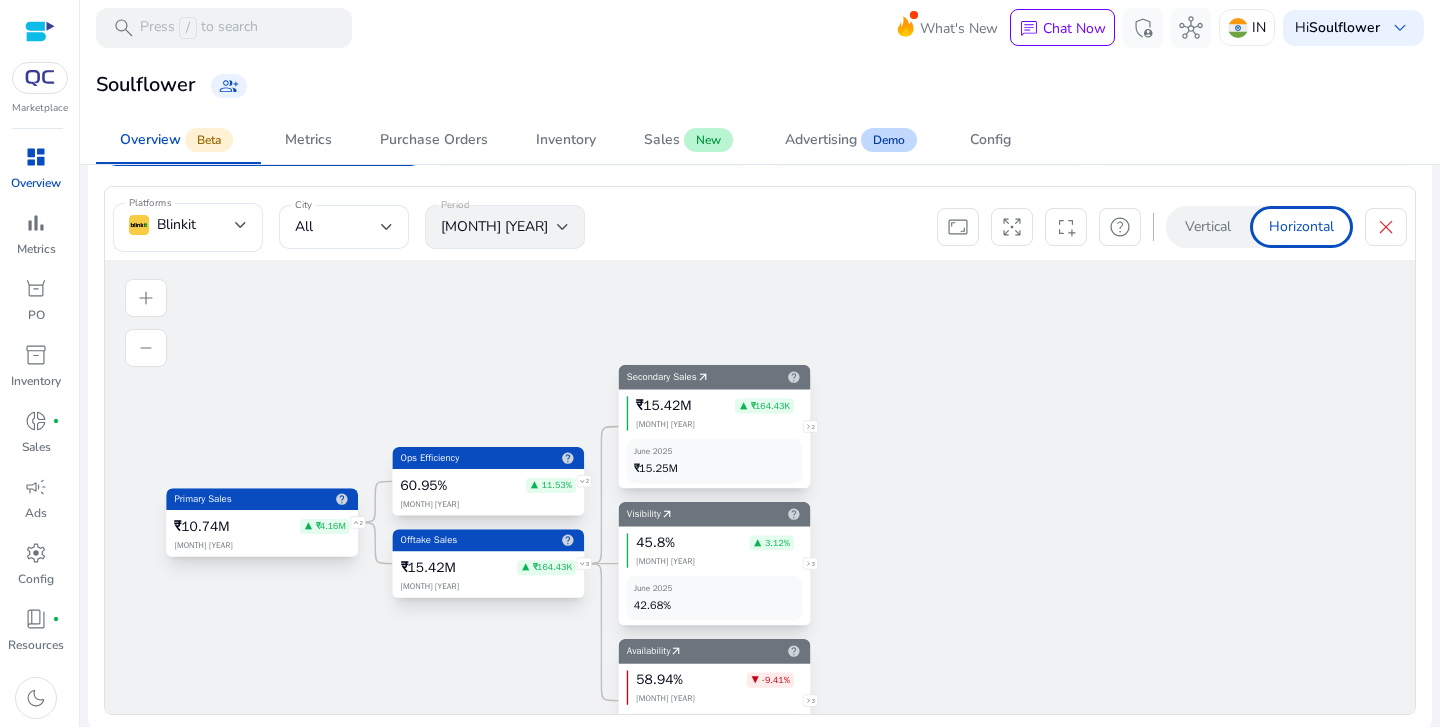drag, startPoint x: 734, startPoint y: 450, endPoint x: 692, endPoint y: 303, distance: 152.88231 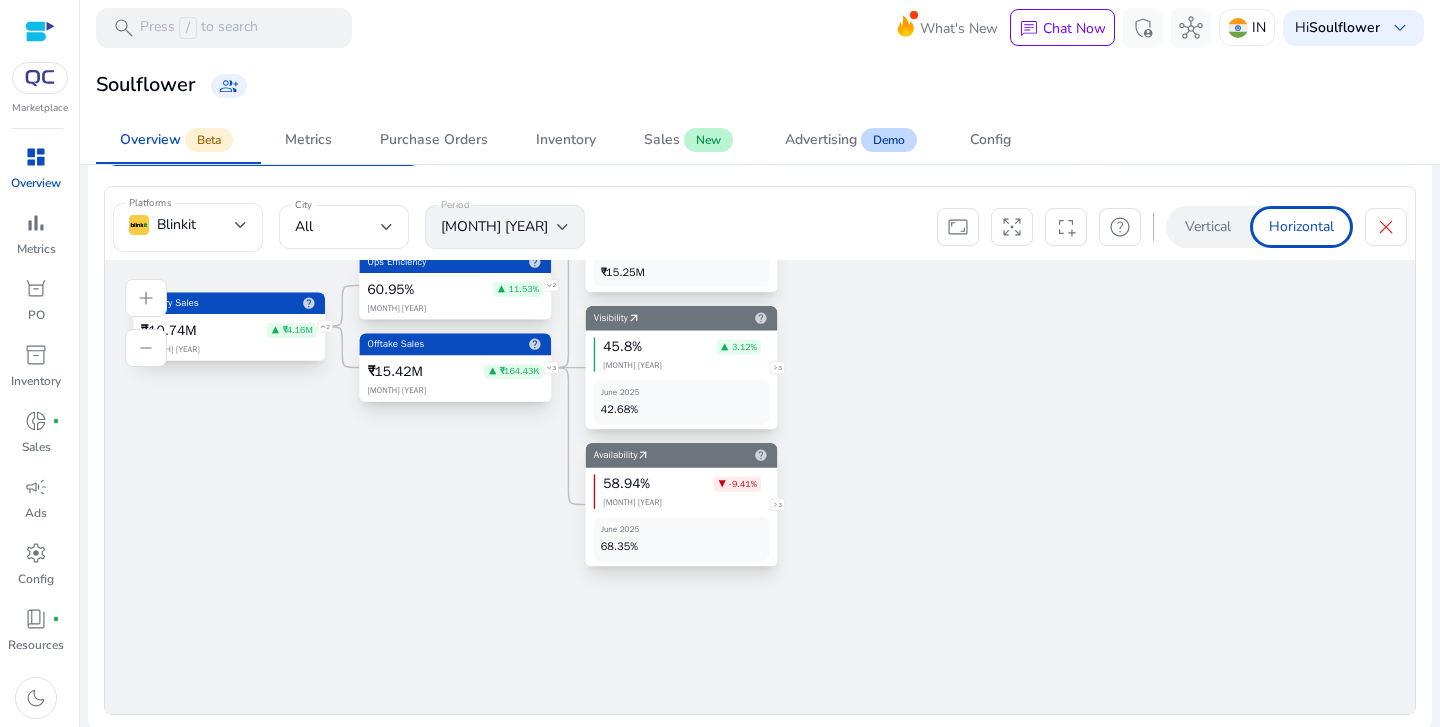 drag, startPoint x: 868, startPoint y: 519, endPoint x: 835, endPoint y: 322, distance: 199.74484 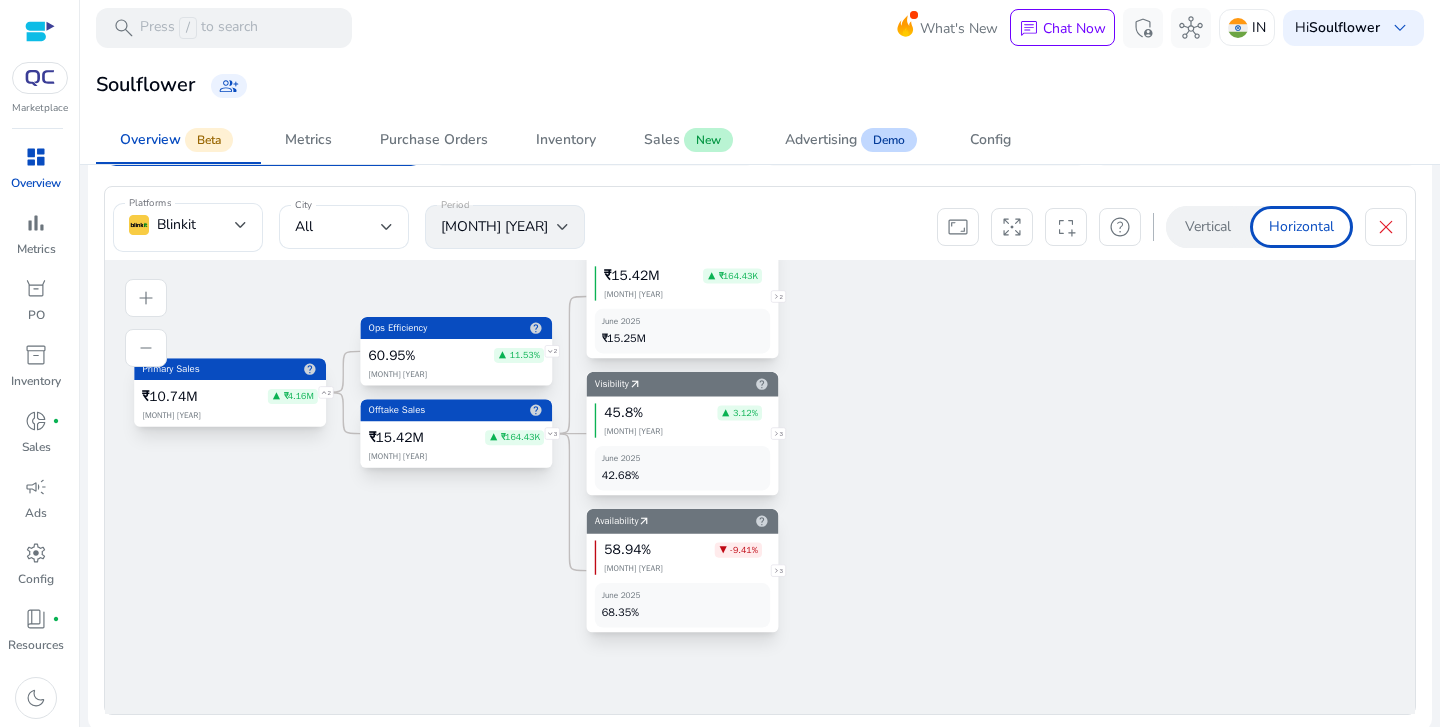 drag, startPoint x: 484, startPoint y: 447, endPoint x: 485, endPoint y: 510, distance: 63.007935 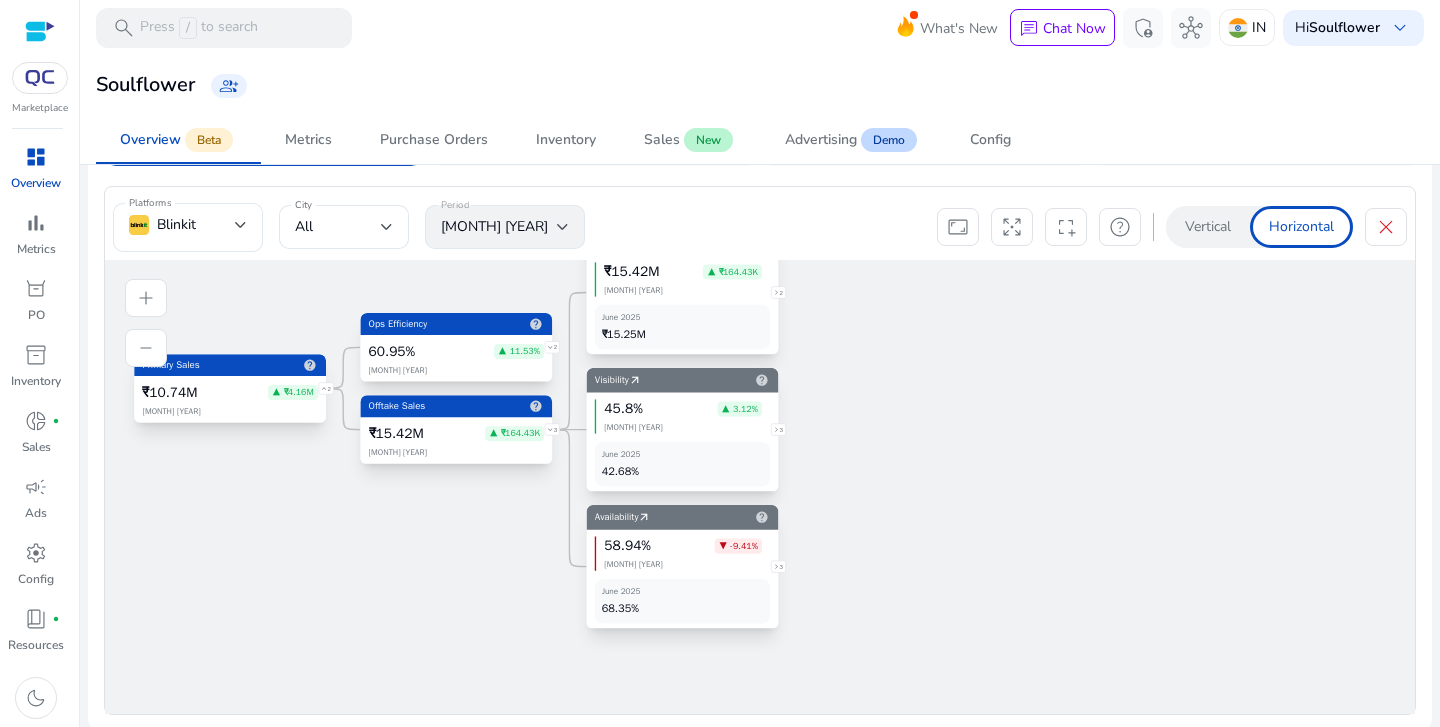 click on "3" 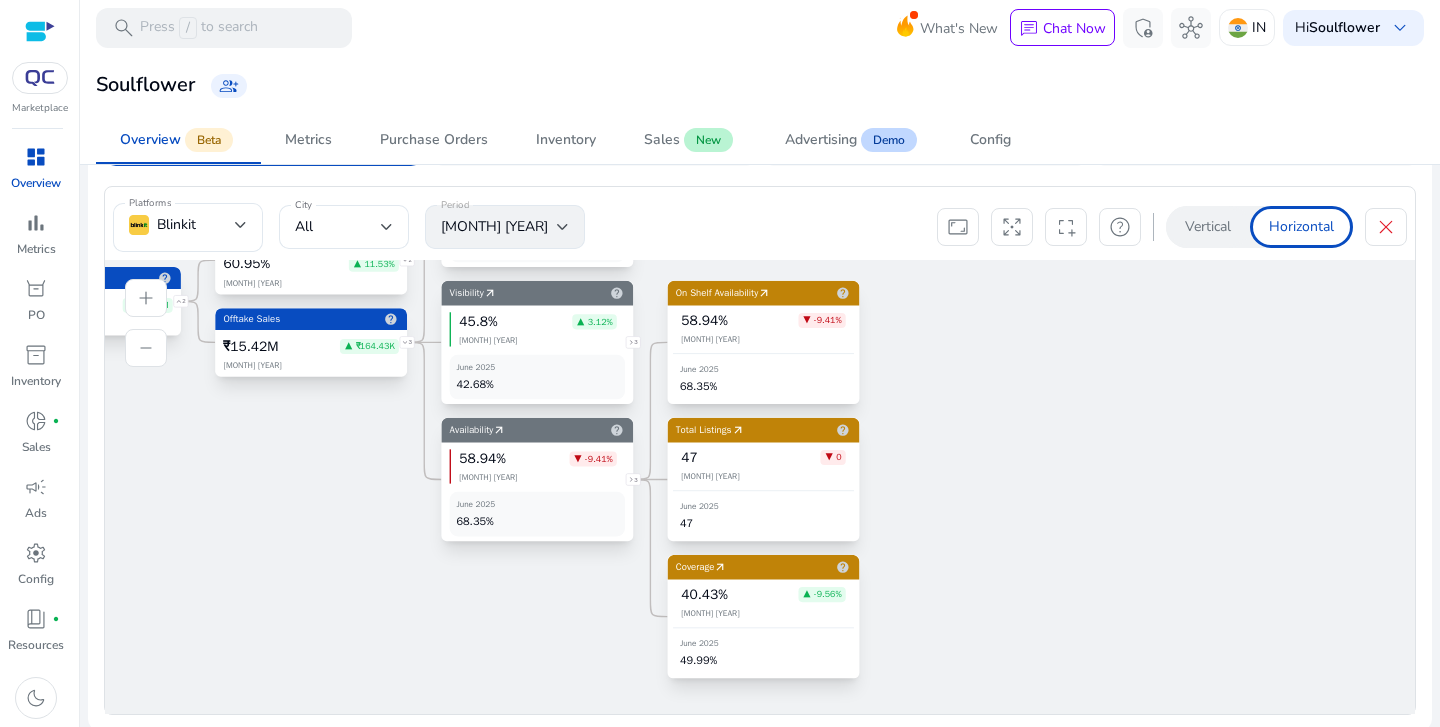 drag, startPoint x: 945, startPoint y: 541, endPoint x: 952, endPoint y: 447, distance: 94.26028 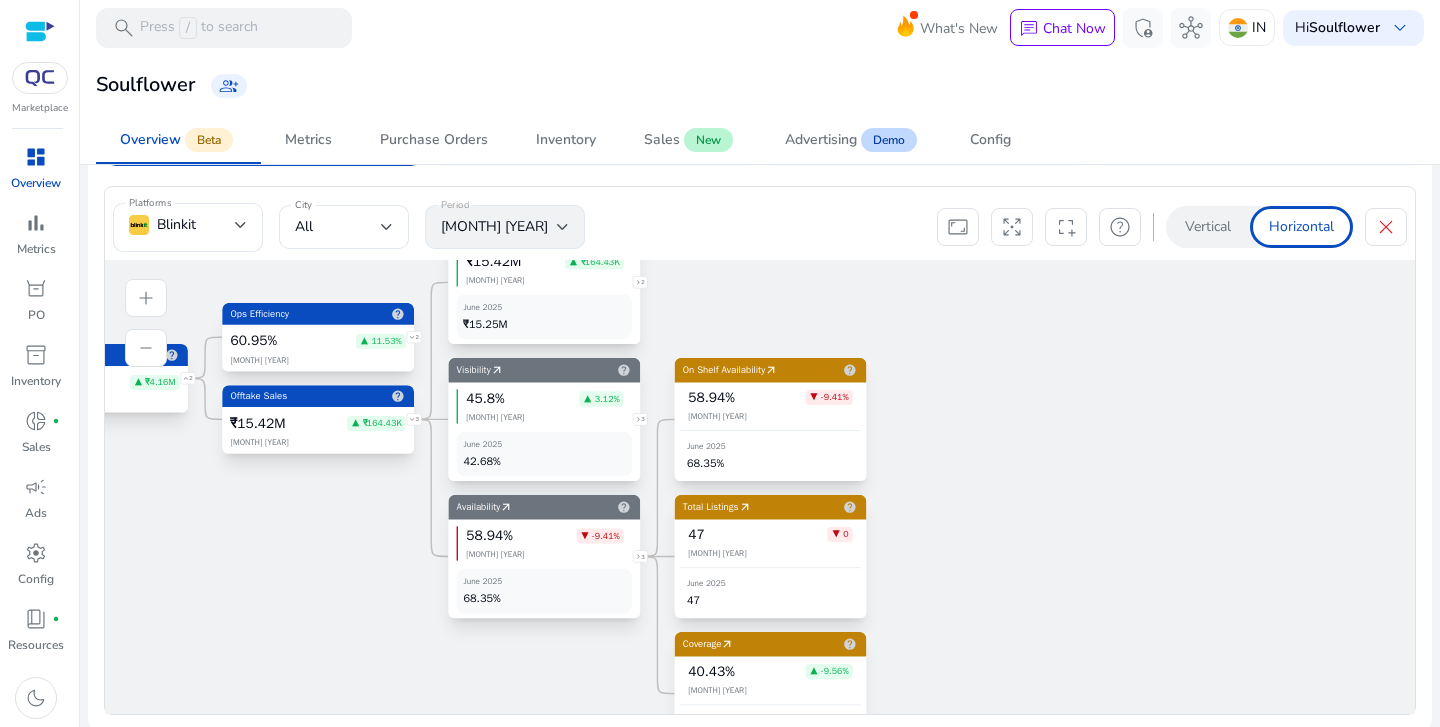 drag, startPoint x: 1021, startPoint y: 380, endPoint x: 1028, endPoint y: 452, distance: 72.33948 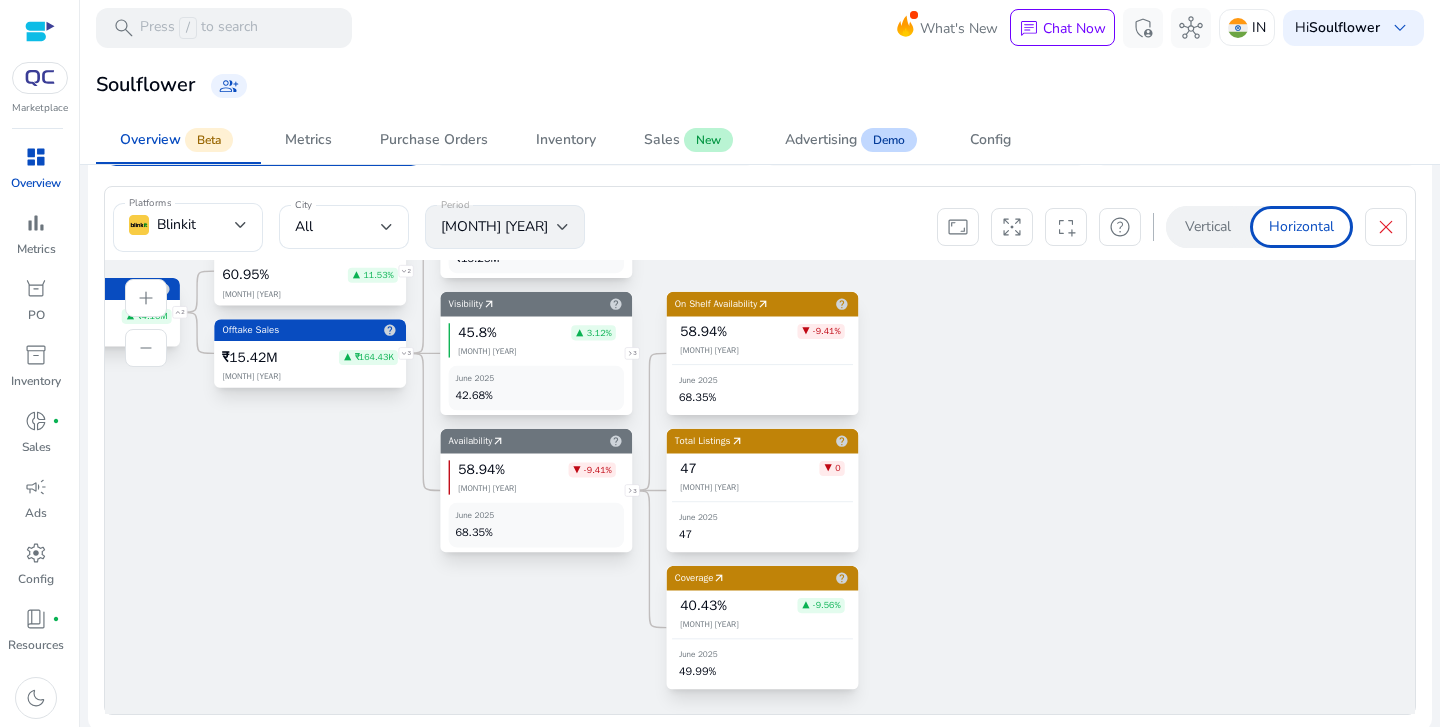 drag, startPoint x: 995, startPoint y: 449, endPoint x: 987, endPoint y: 376, distance: 73.43705 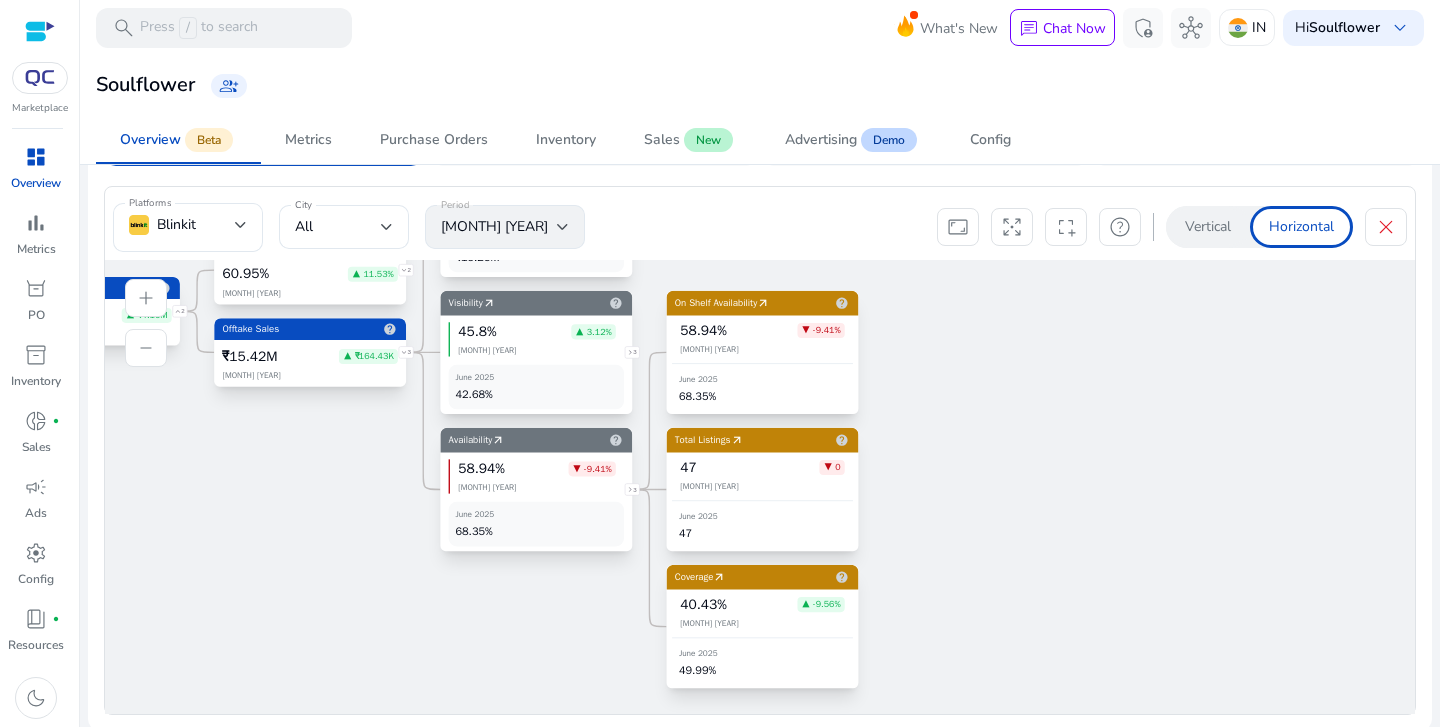 click on "3" 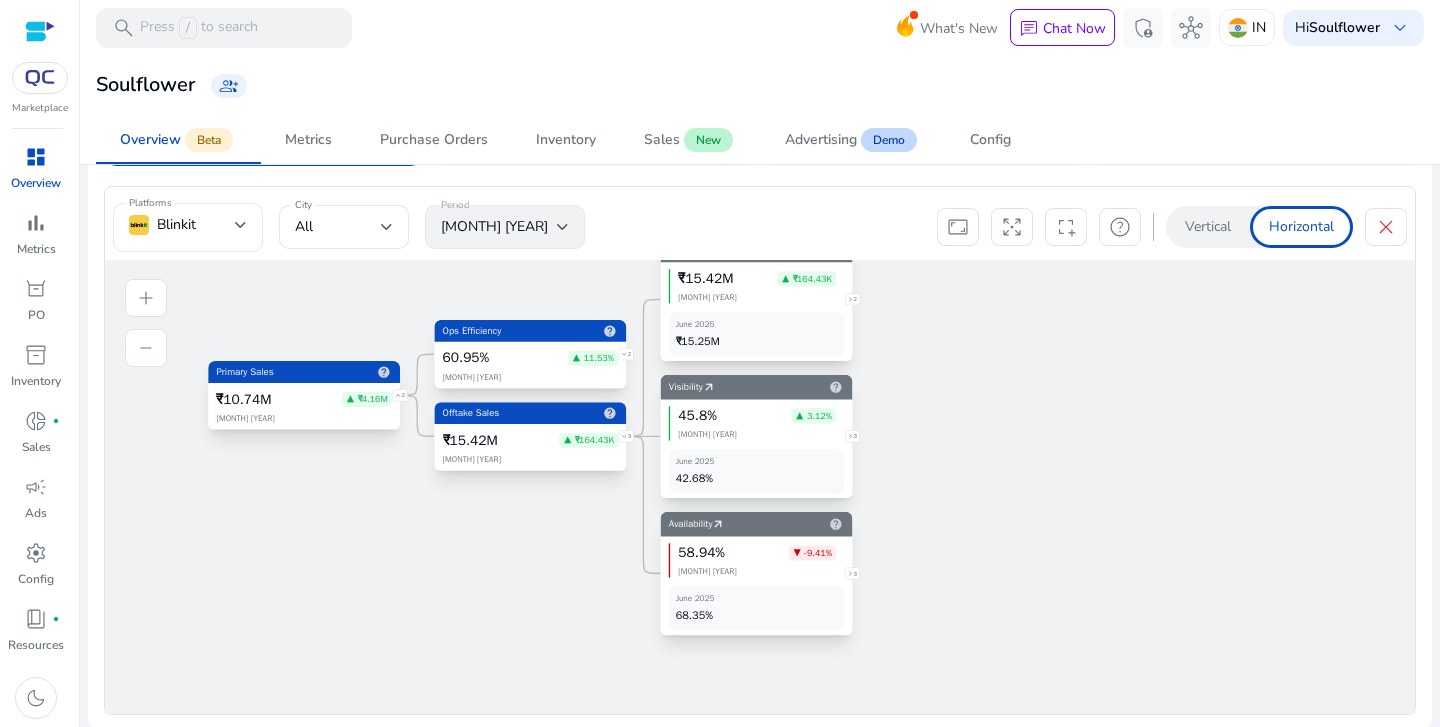 click on "3" 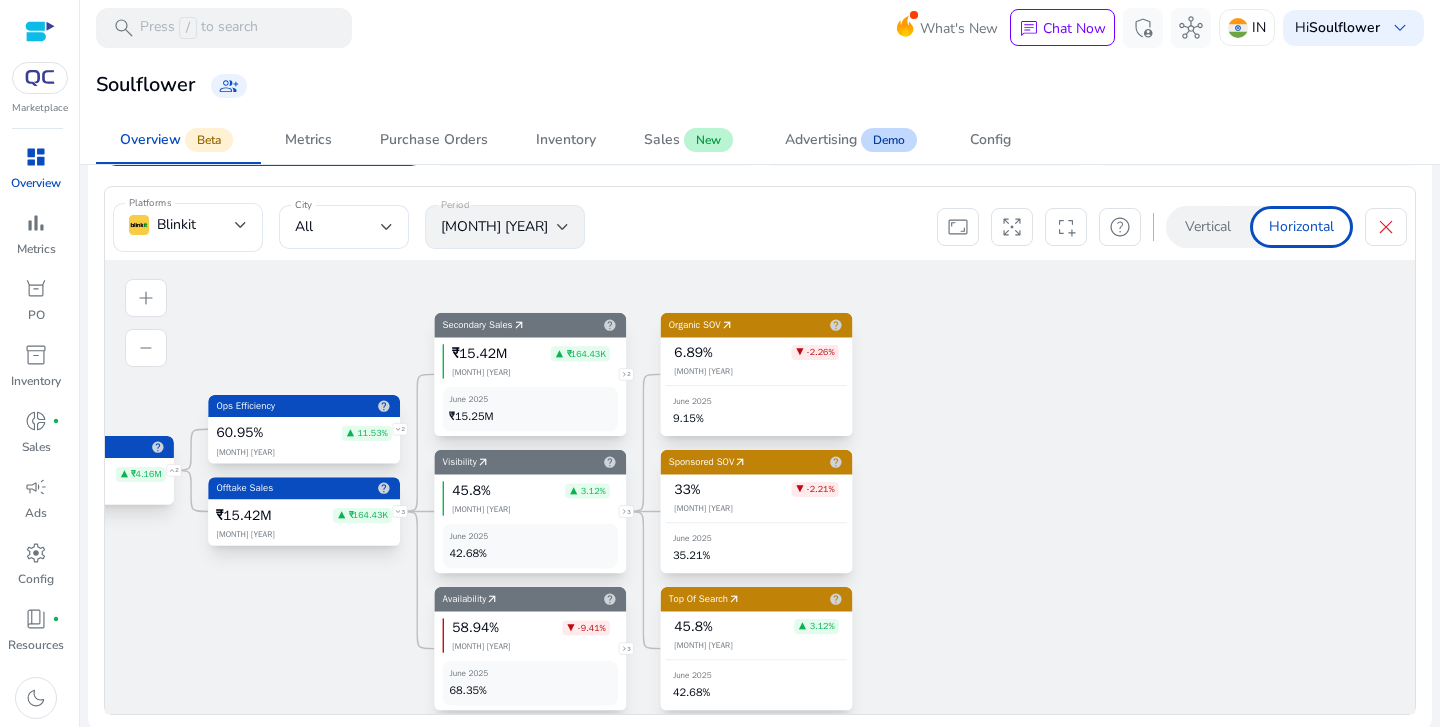 drag, startPoint x: 940, startPoint y: 436, endPoint x: 940, endPoint y: 374, distance: 62 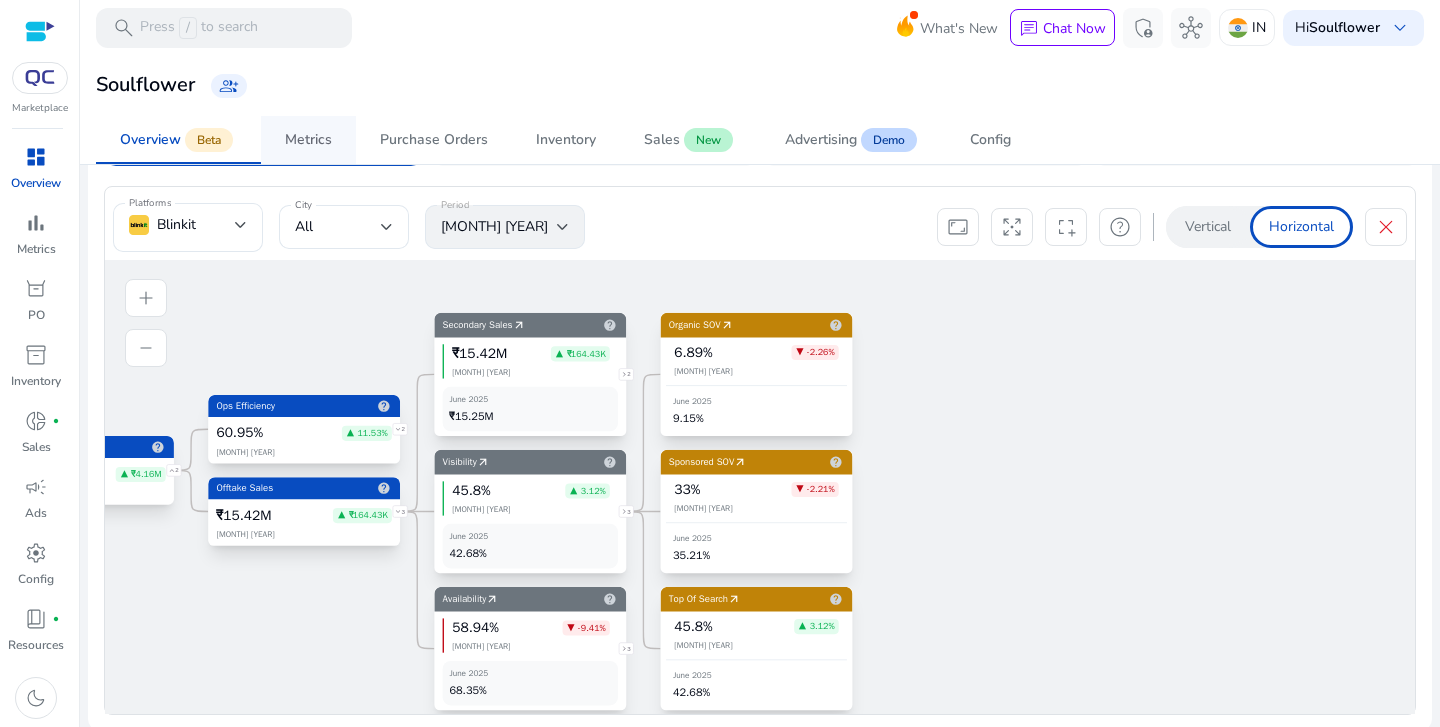 click on "Metrics" at bounding box center [308, 140] 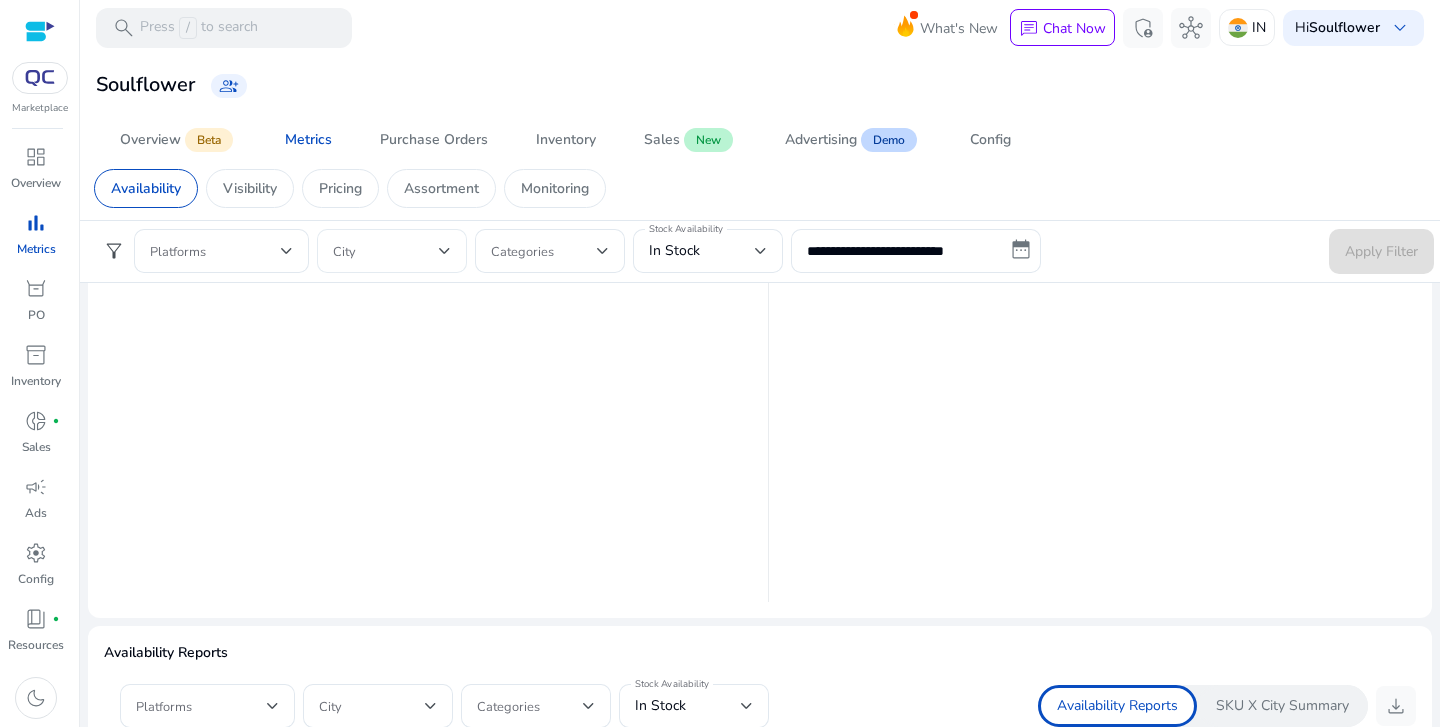 scroll, scrollTop: 0, scrollLeft: 0, axis: both 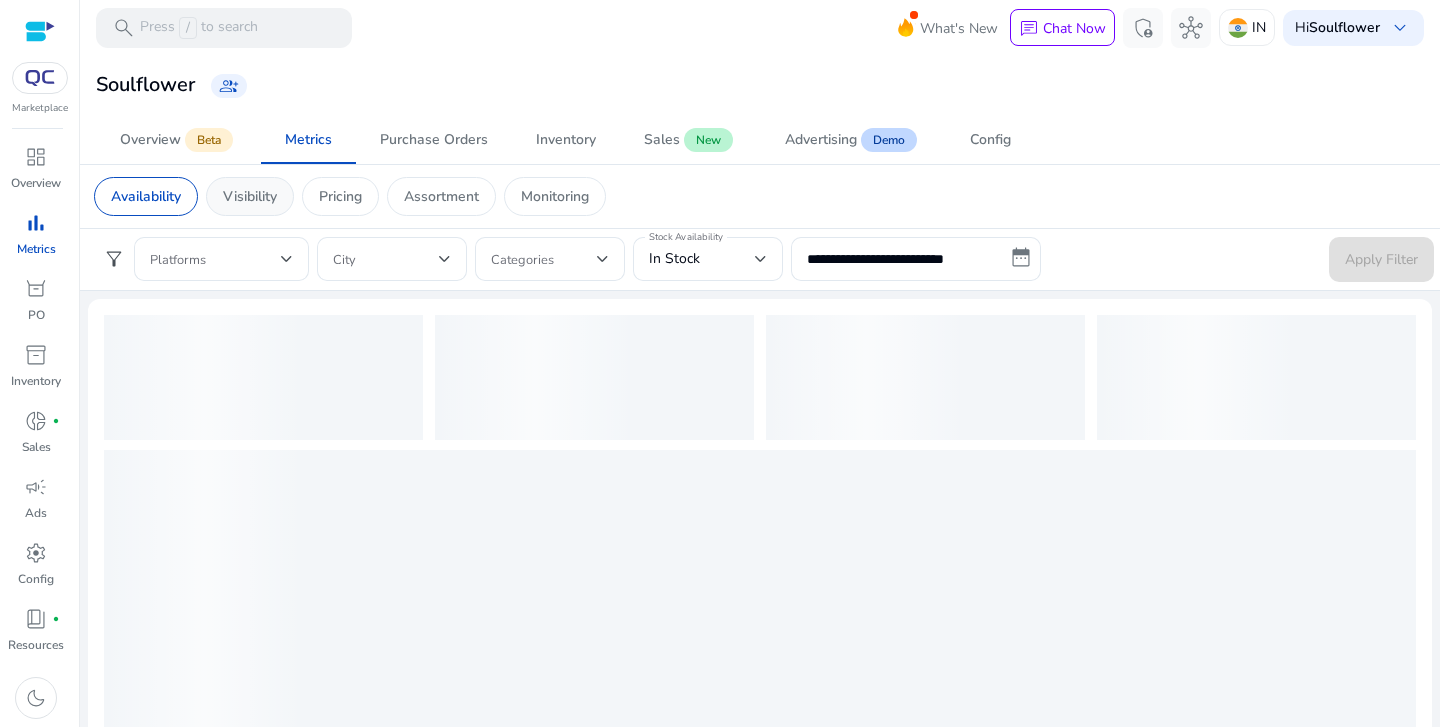 click on "Visibility" 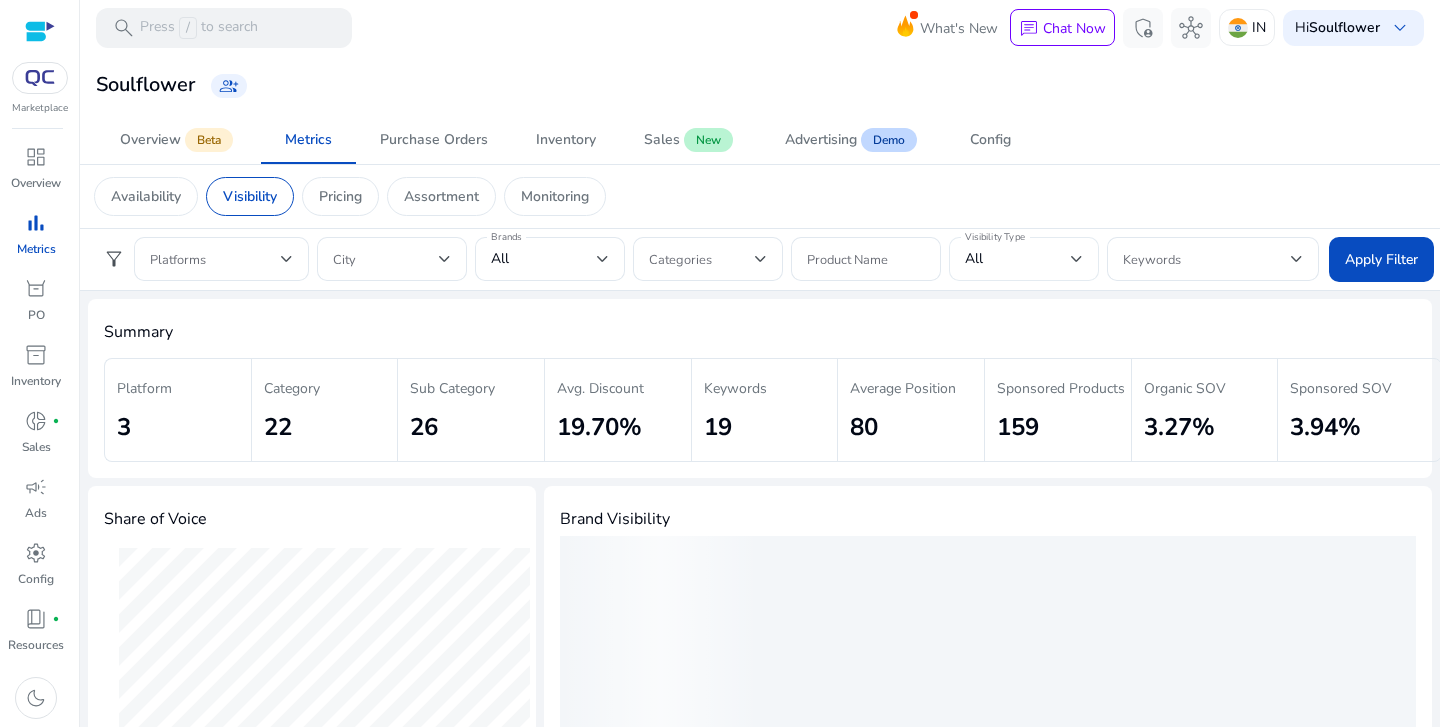 click on "All" at bounding box center [1018, 259] 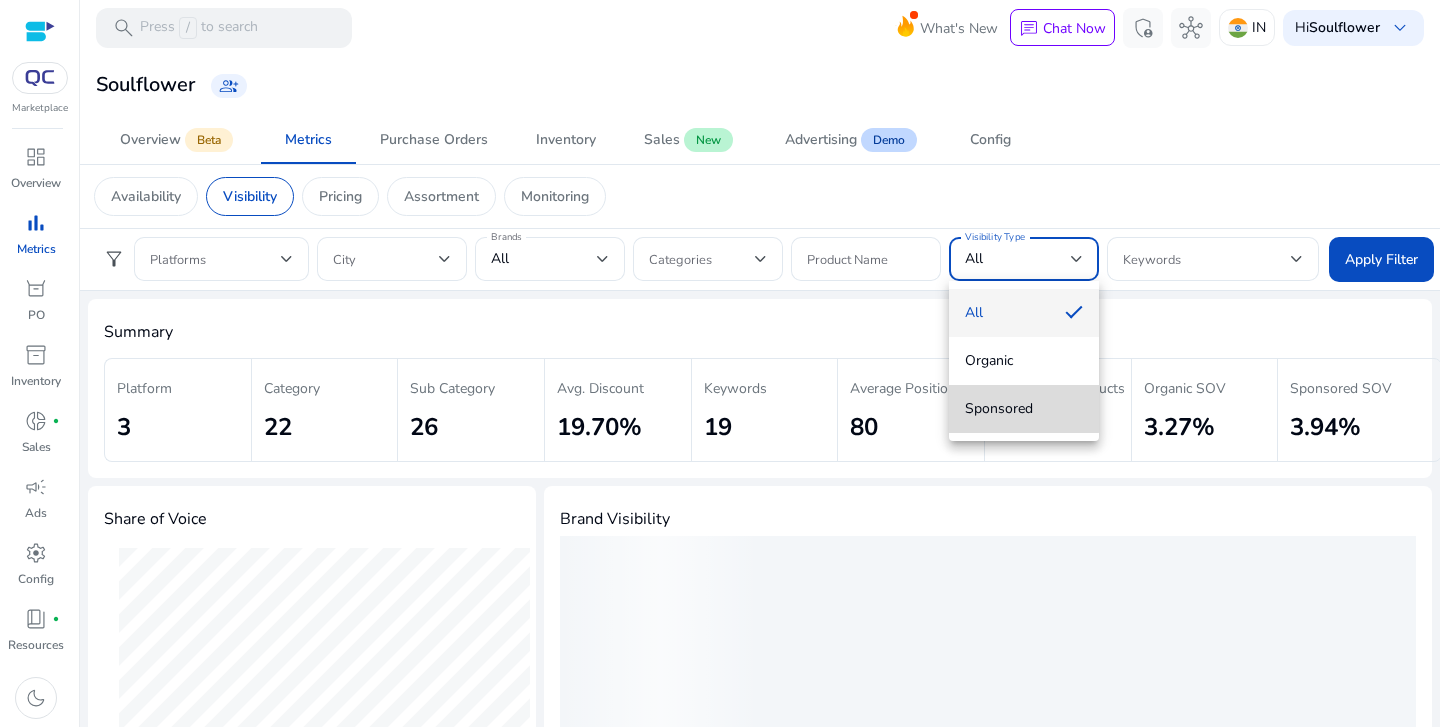 click on "Sponsored" at bounding box center [1024, 409] 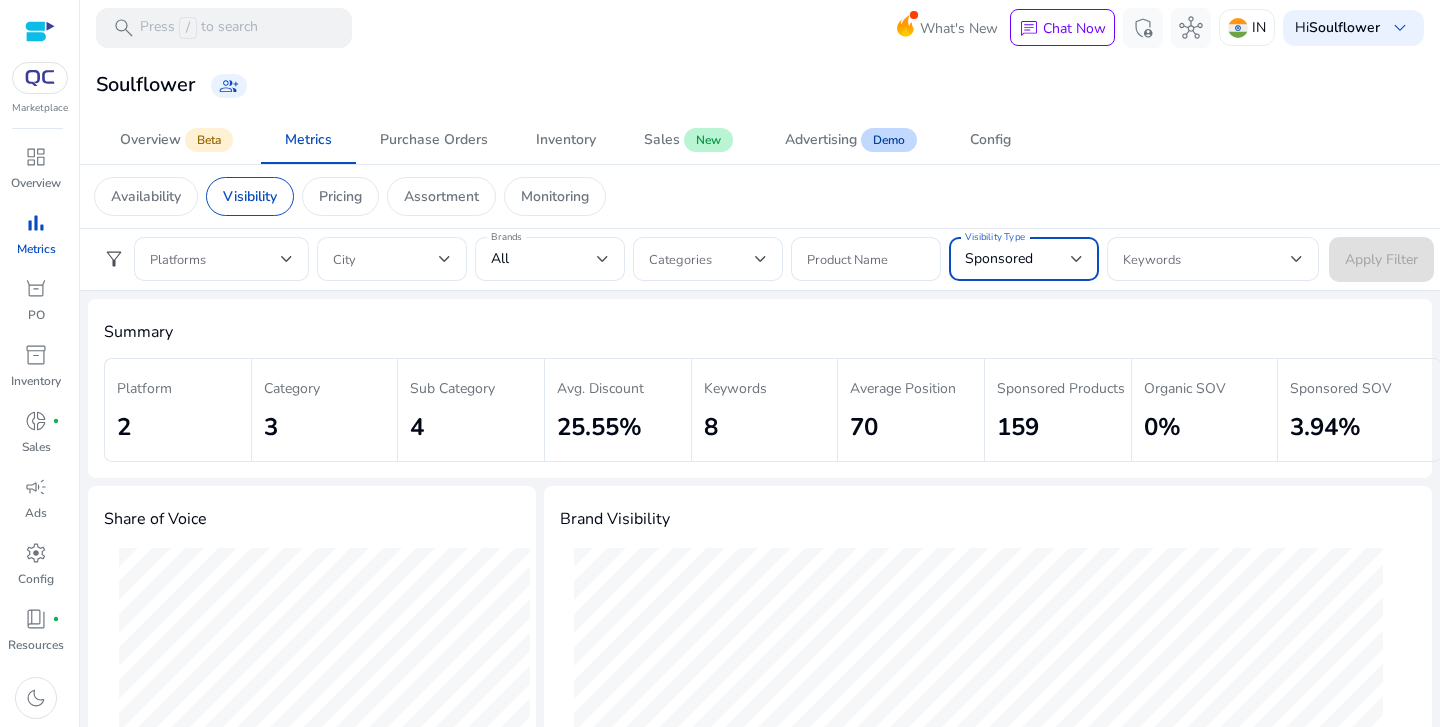 click on "Brand Visibility Products" 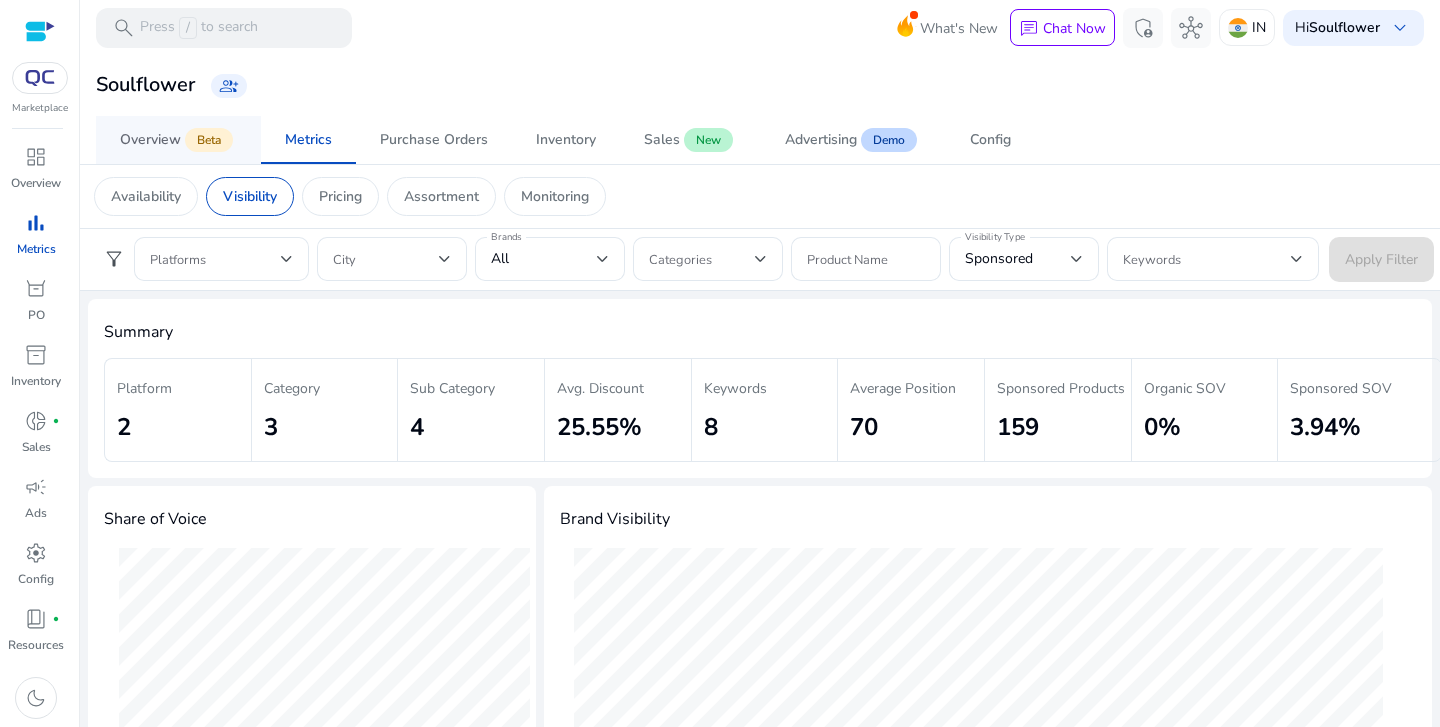 click on "Overview  Beta" at bounding box center (178, 140) 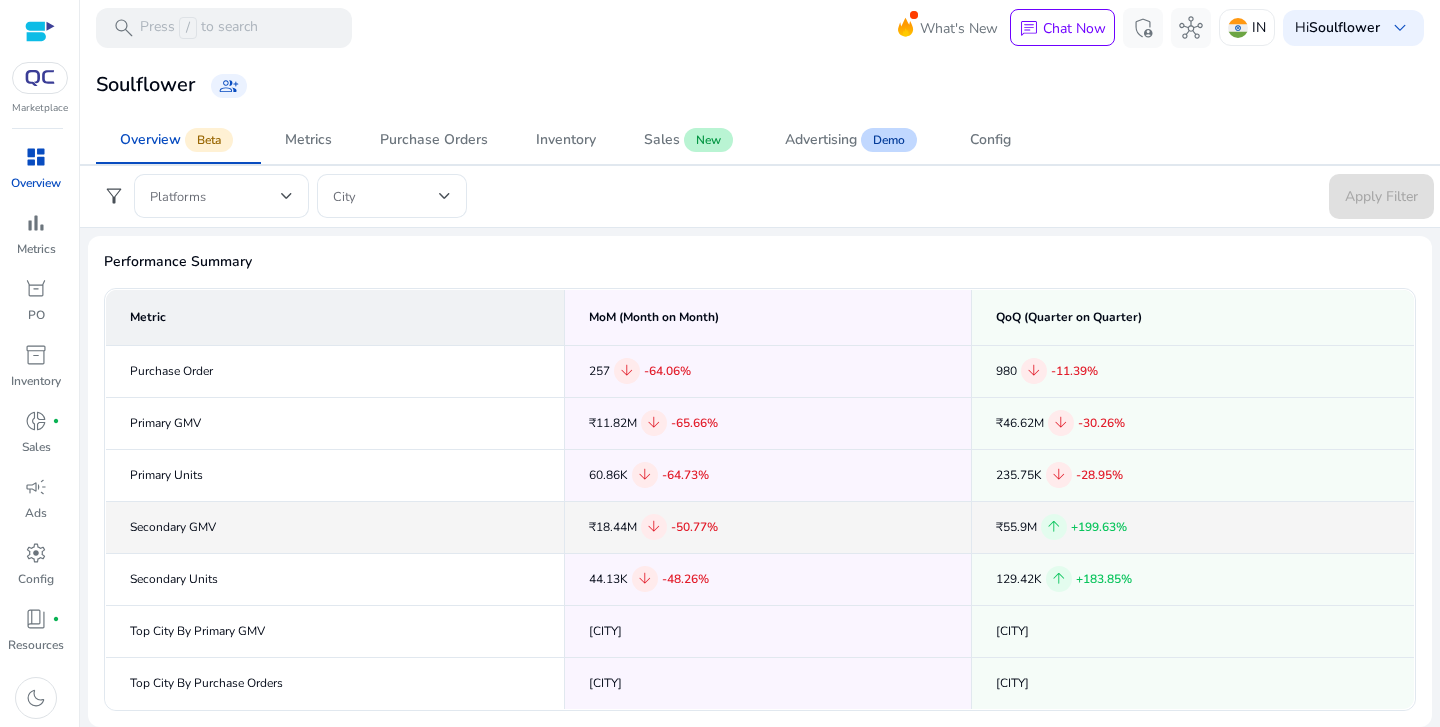 scroll, scrollTop: 299, scrollLeft: 0, axis: vertical 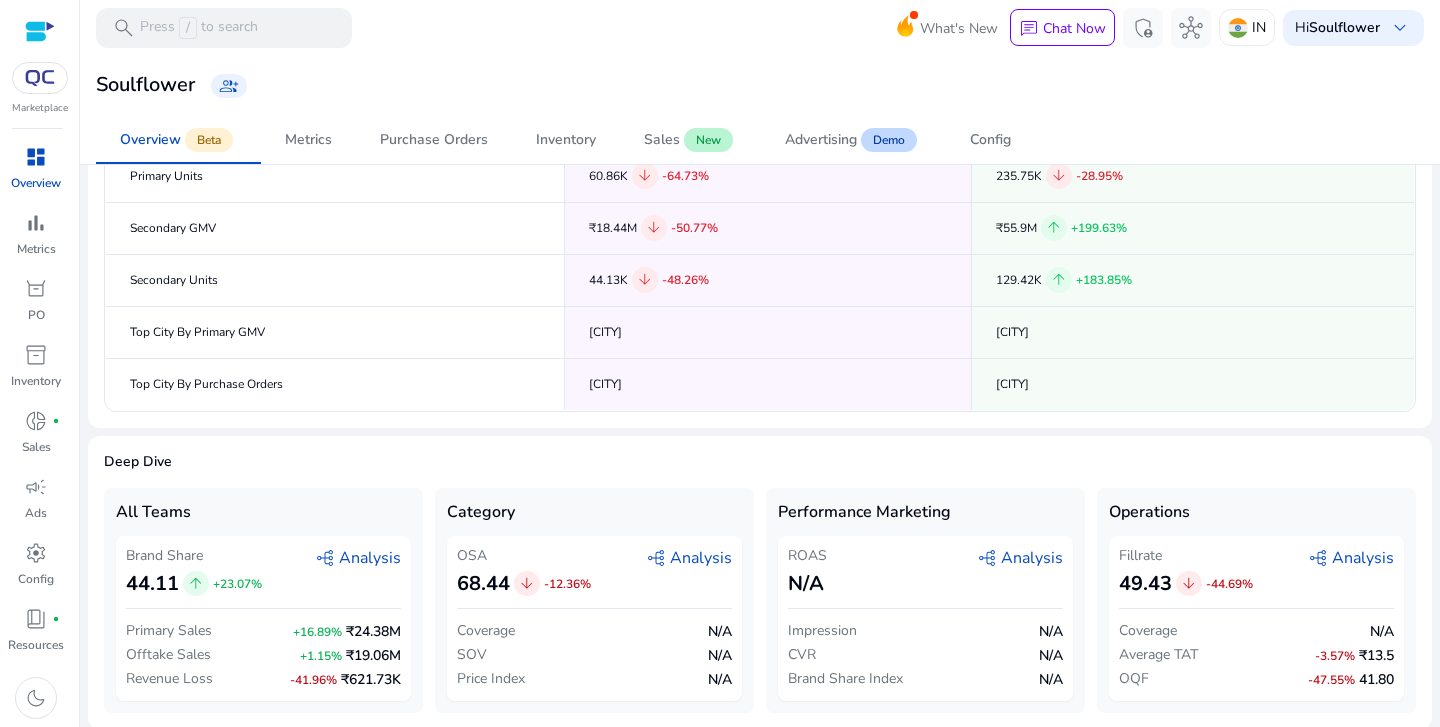 click on "graph_2   Analysis" 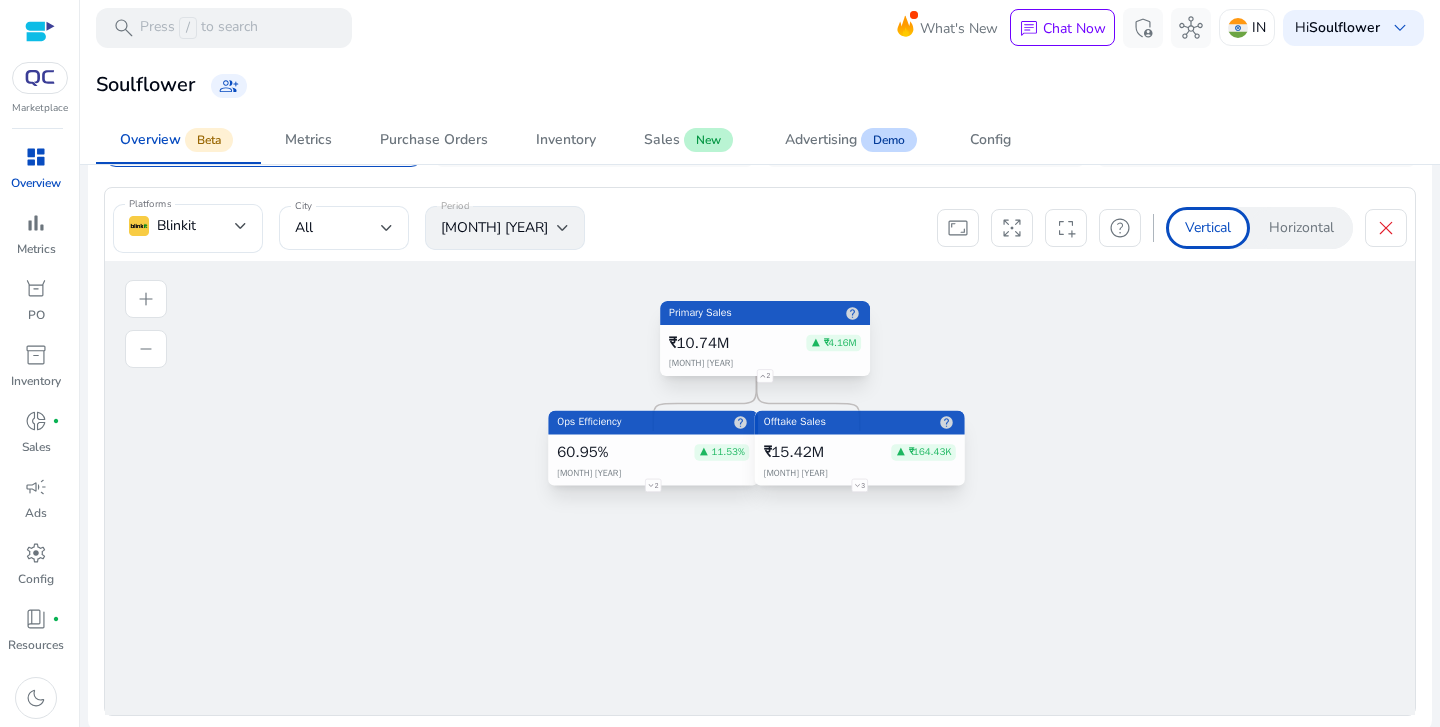 scroll, scrollTop: 848, scrollLeft: 0, axis: vertical 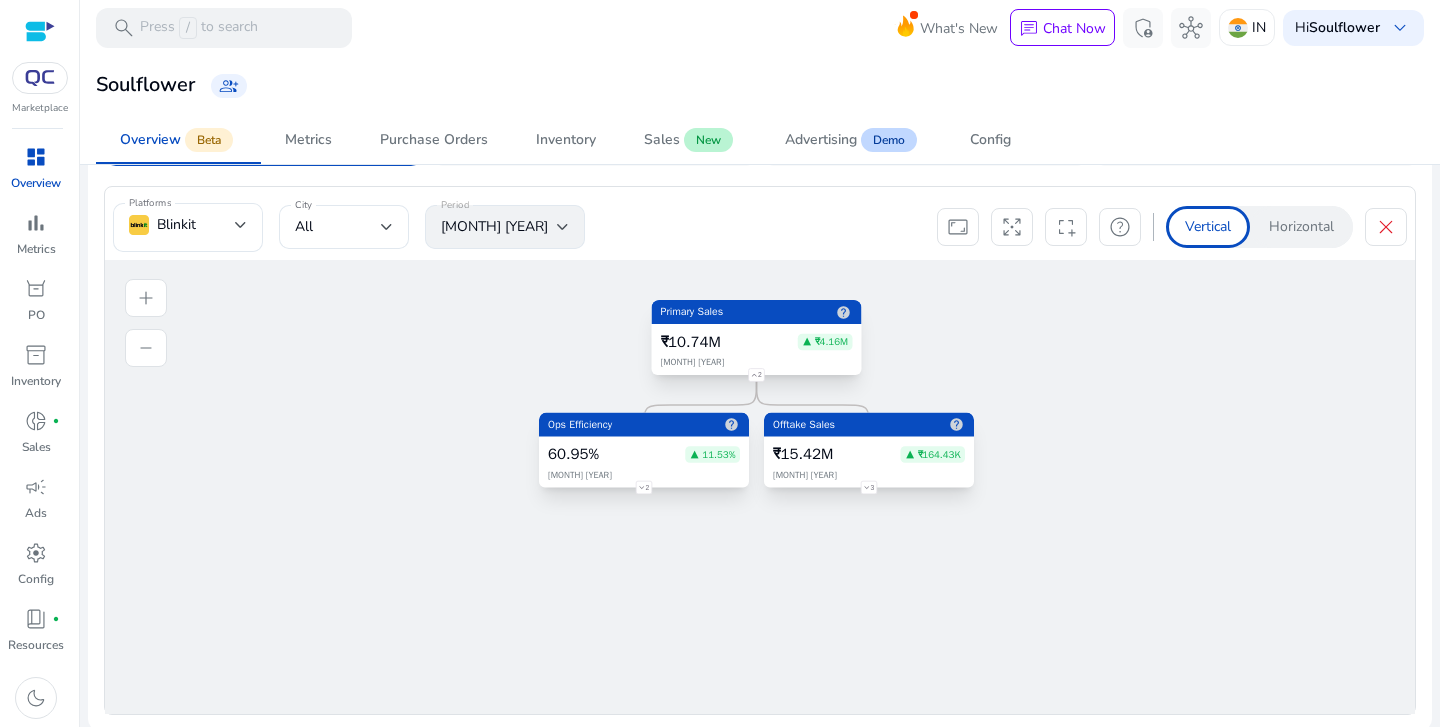 click on "3" 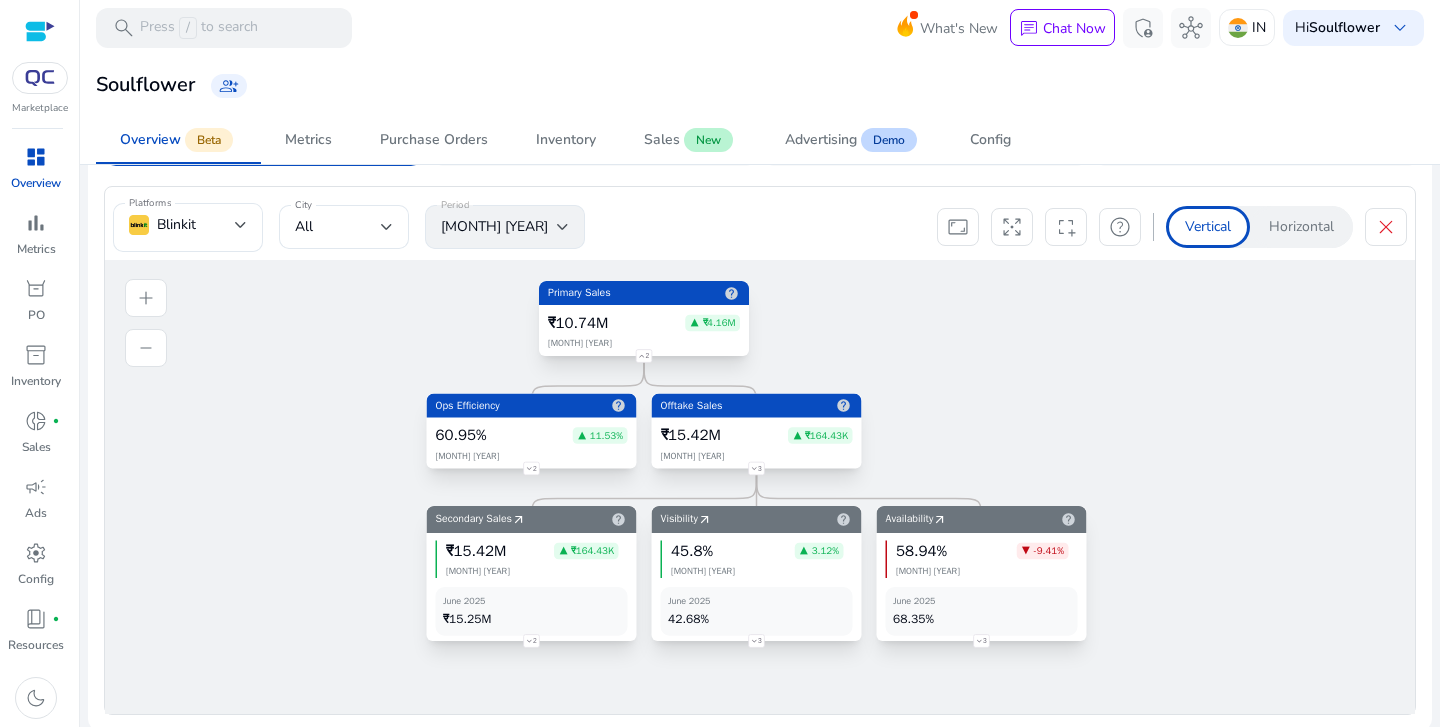 click on "3" 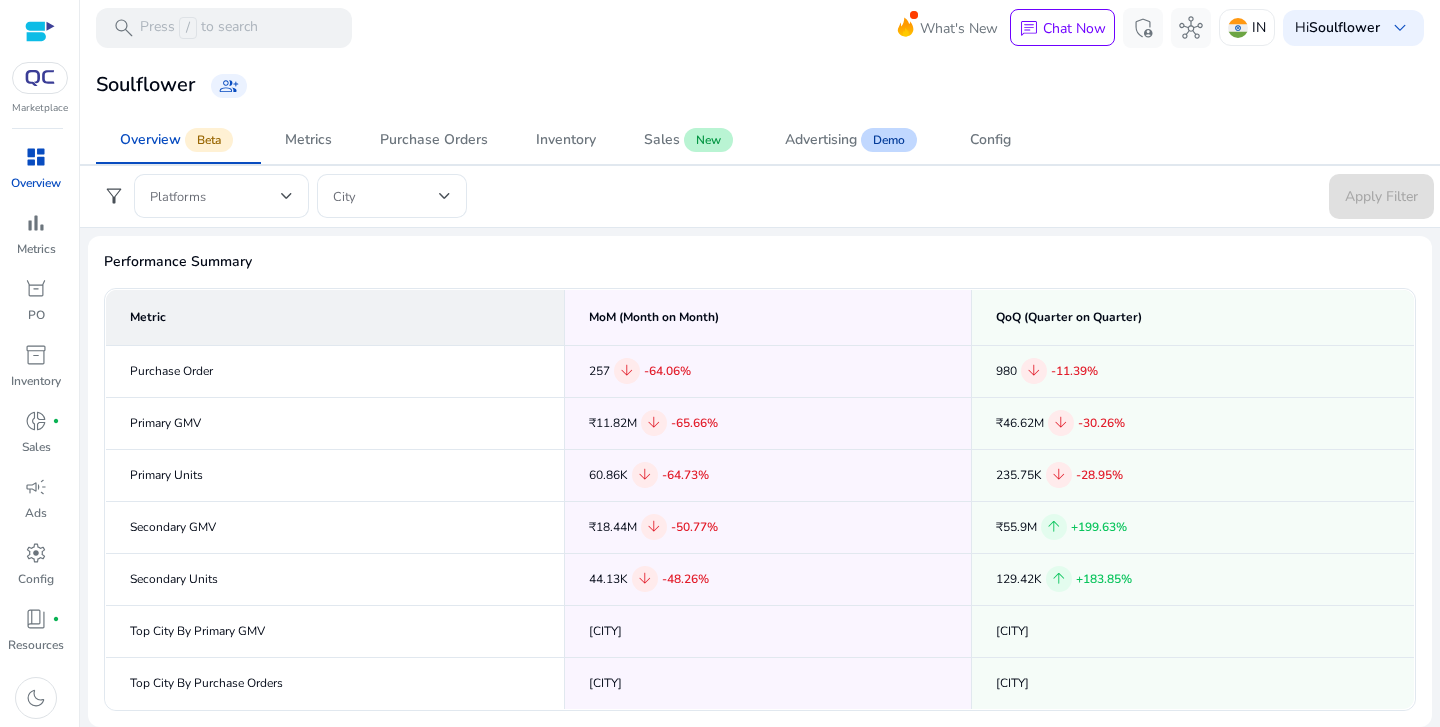 scroll, scrollTop: 0, scrollLeft: 0, axis: both 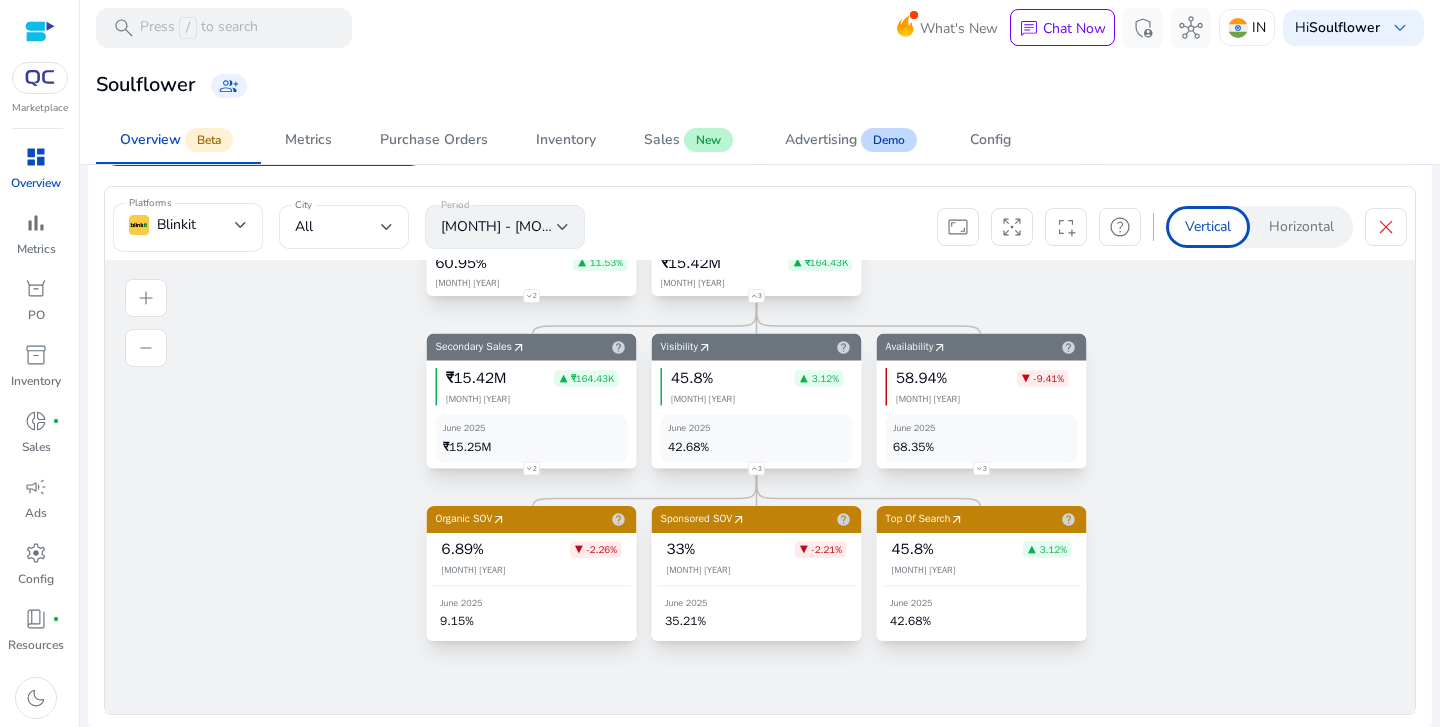 click on "3" 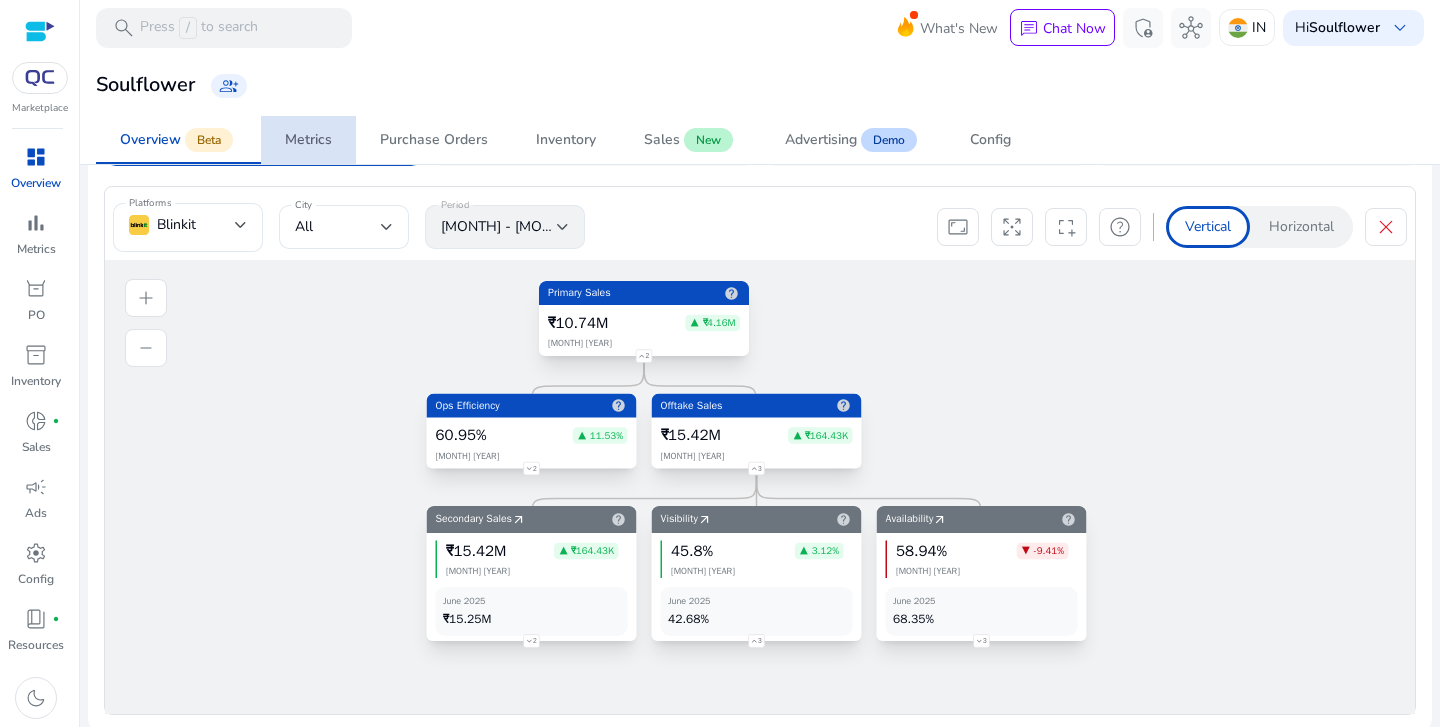 click on "Metrics" at bounding box center (308, 140) 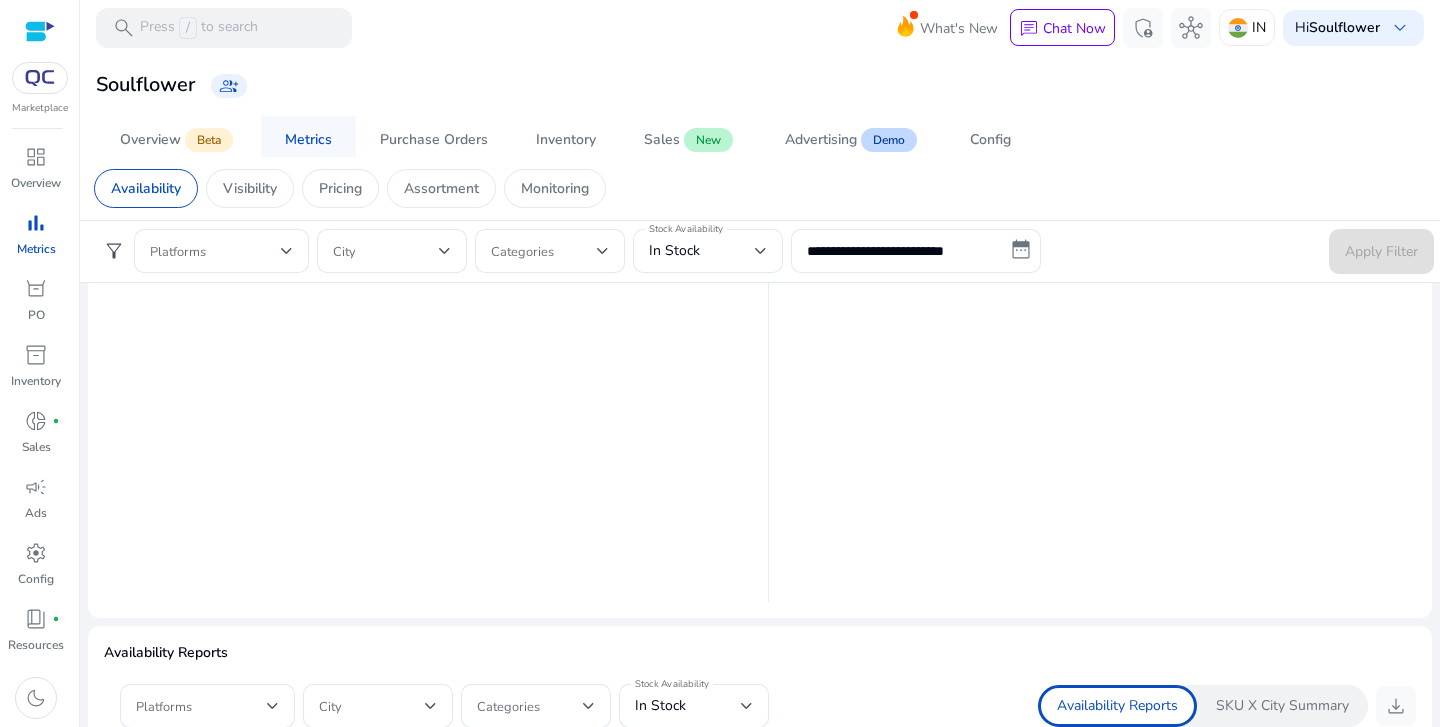 scroll, scrollTop: 0, scrollLeft: 0, axis: both 